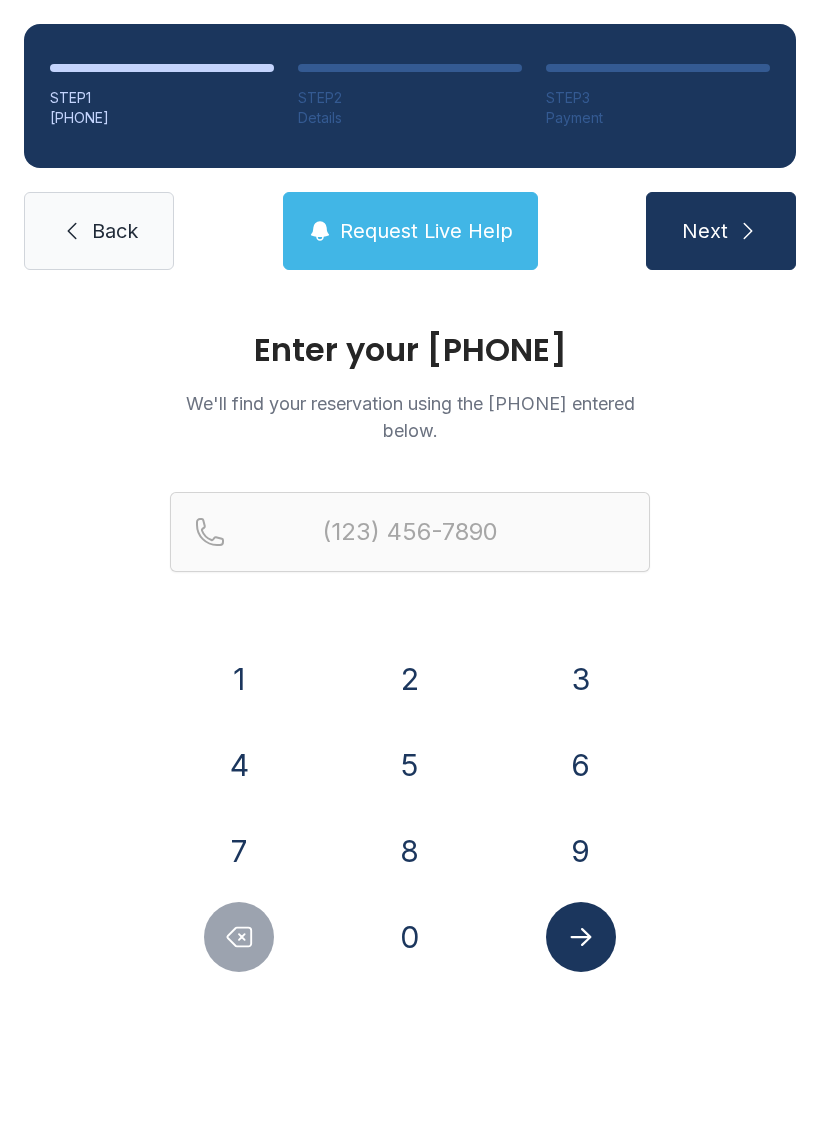 scroll, scrollTop: 0, scrollLeft: 0, axis: both 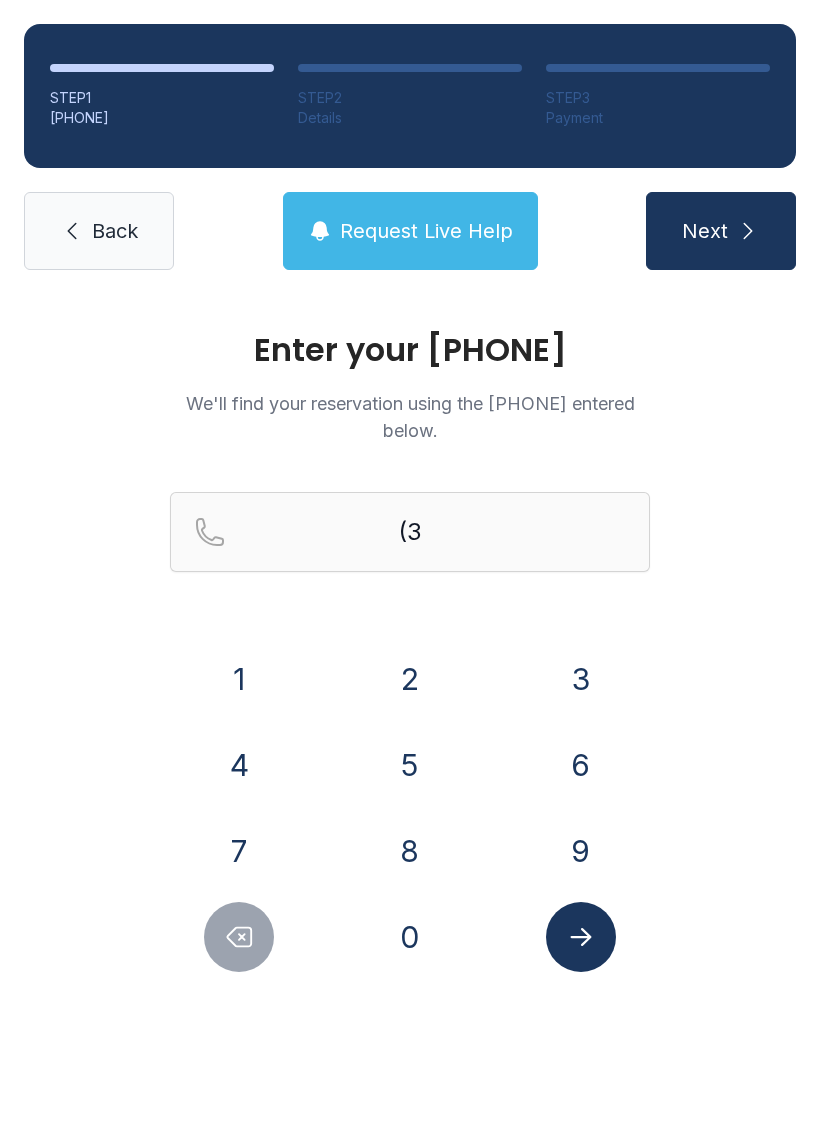 click on "1" at bounding box center [239, 679] 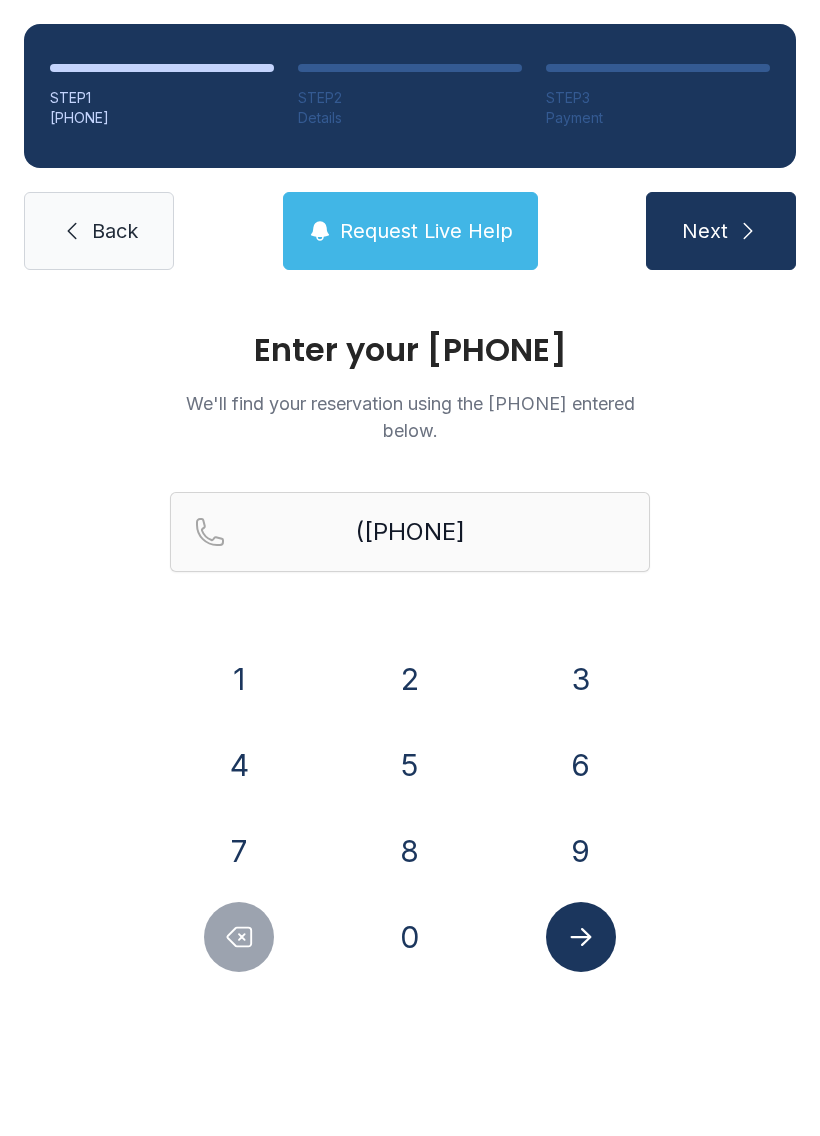 click on "0" at bounding box center (239, 679) 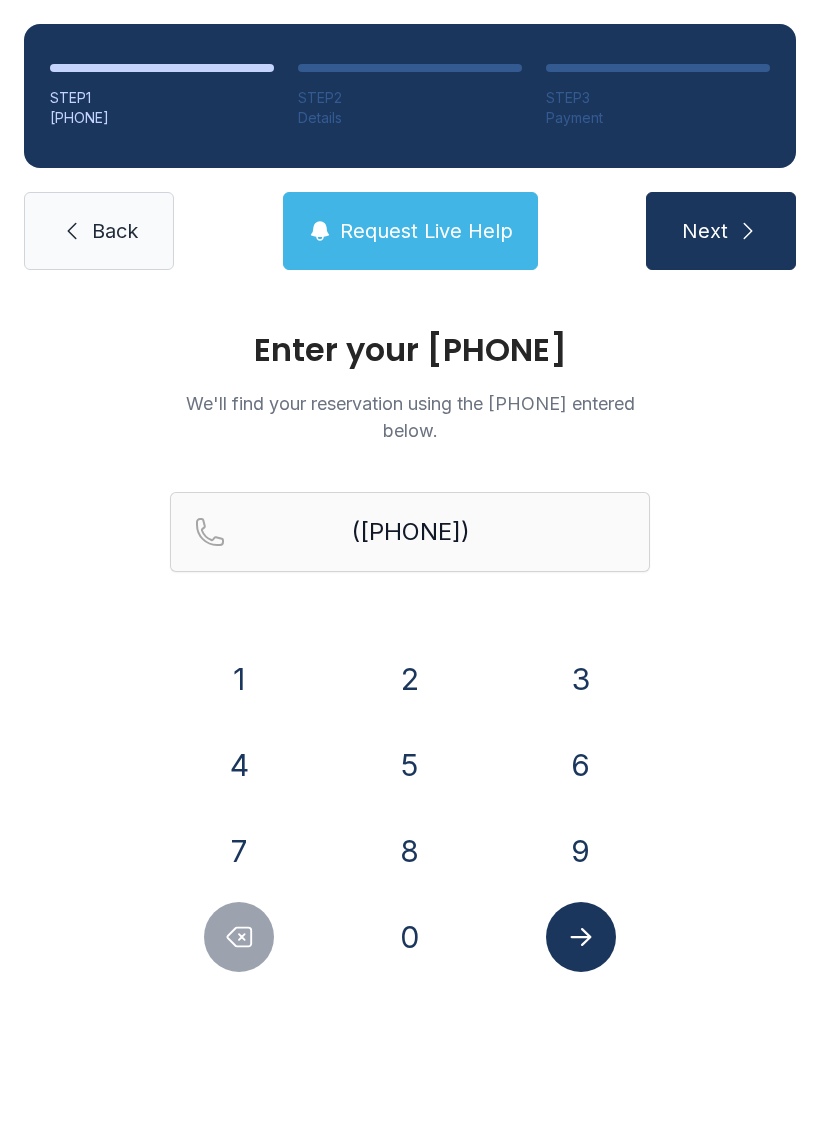 click on "8" at bounding box center (239, 679) 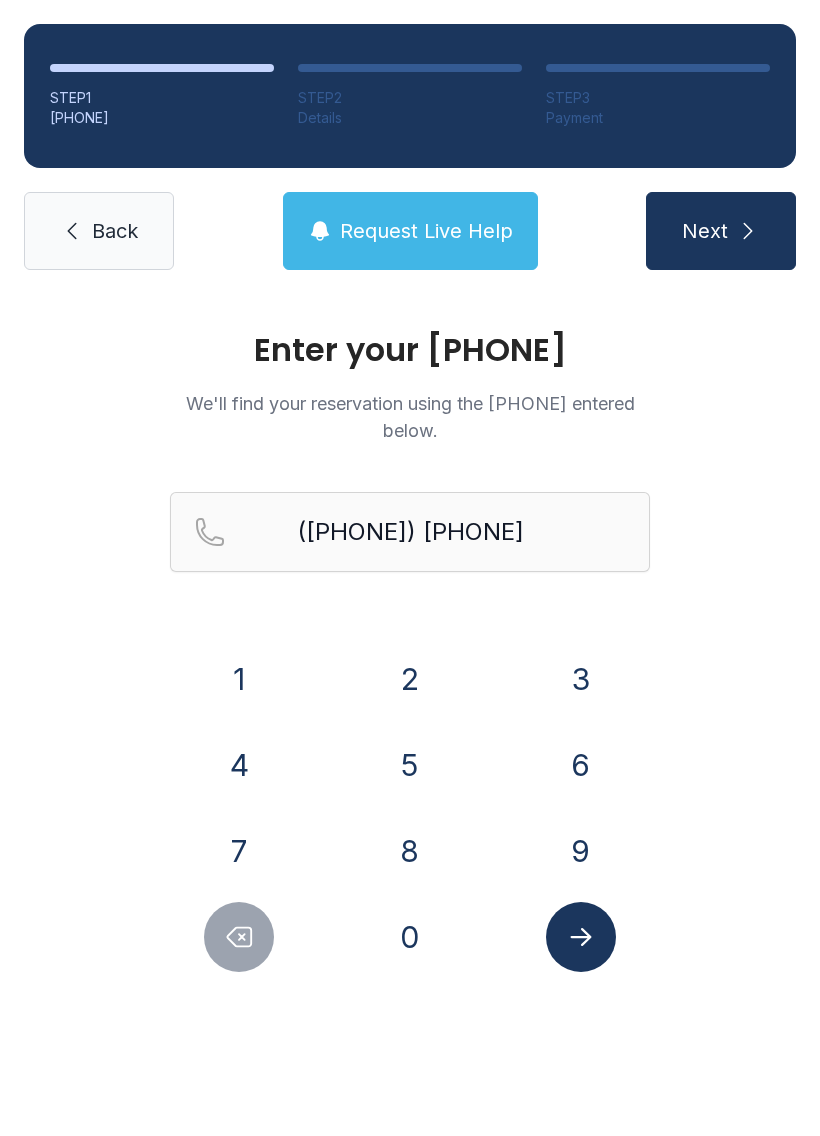 click on "9" at bounding box center (239, 679) 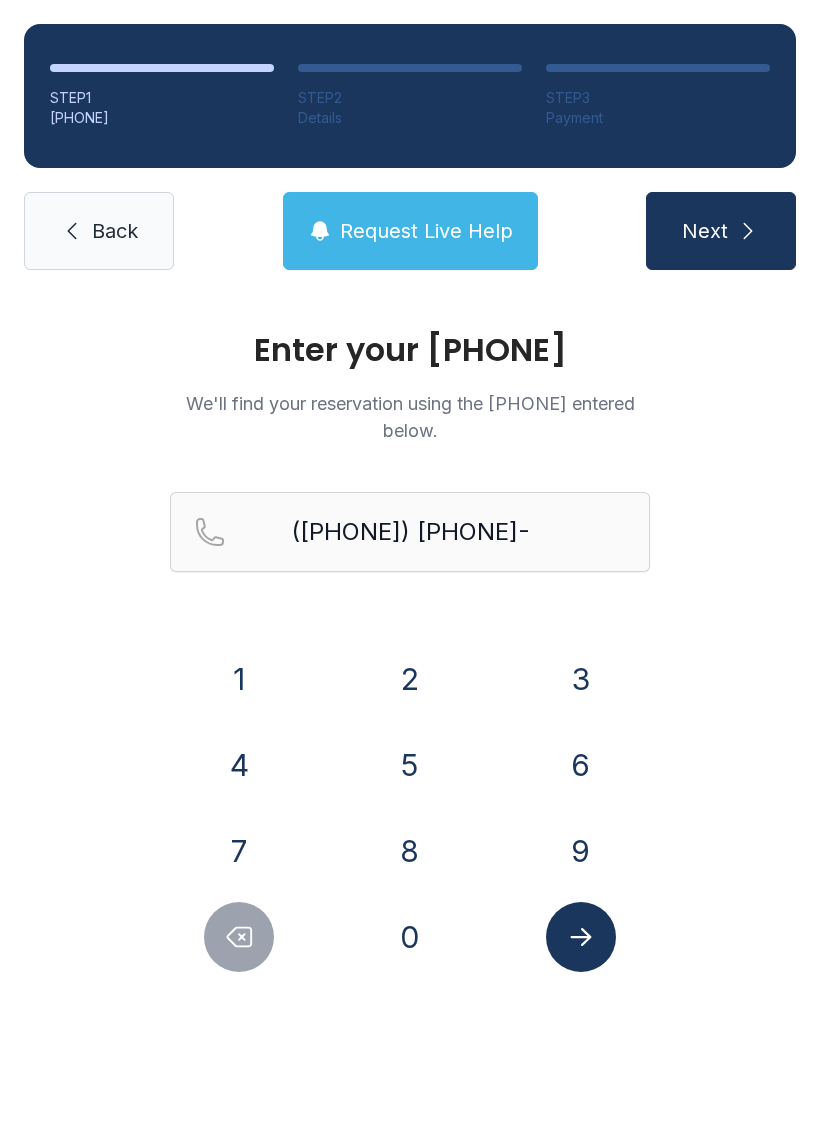 click on "9" at bounding box center [239, 679] 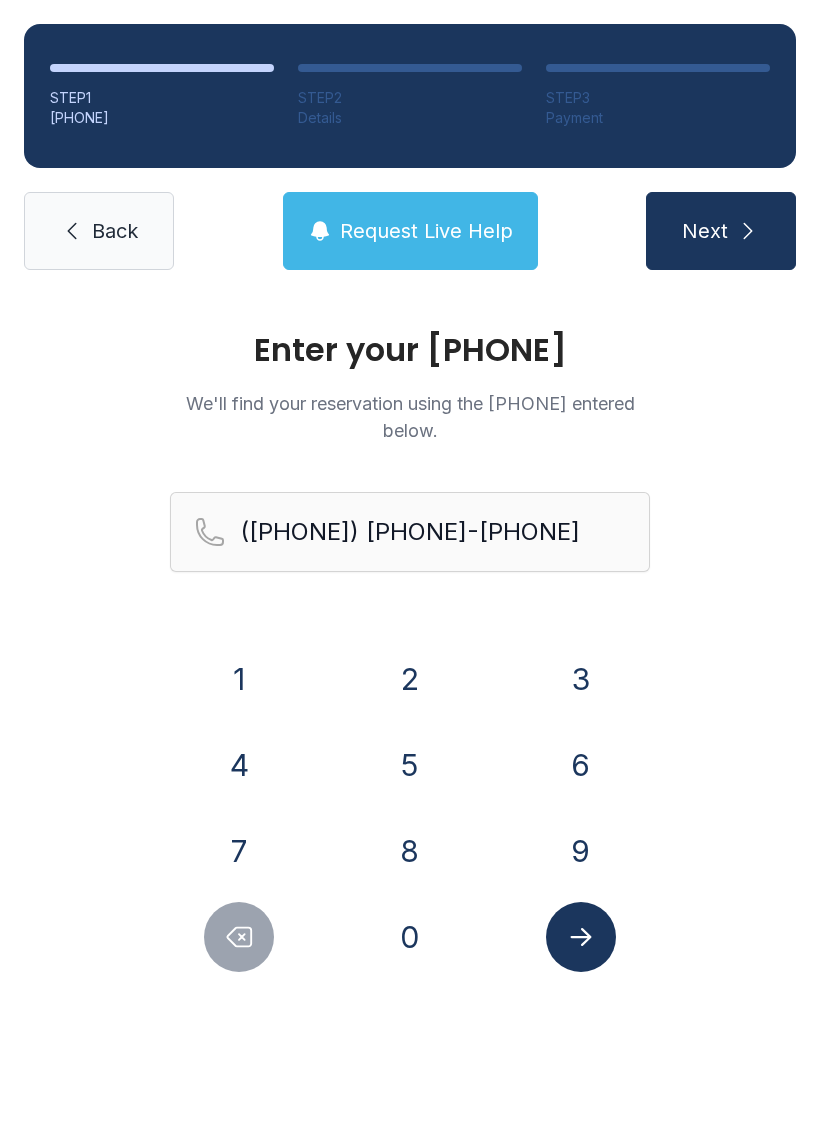 click on "7" at bounding box center [239, 679] 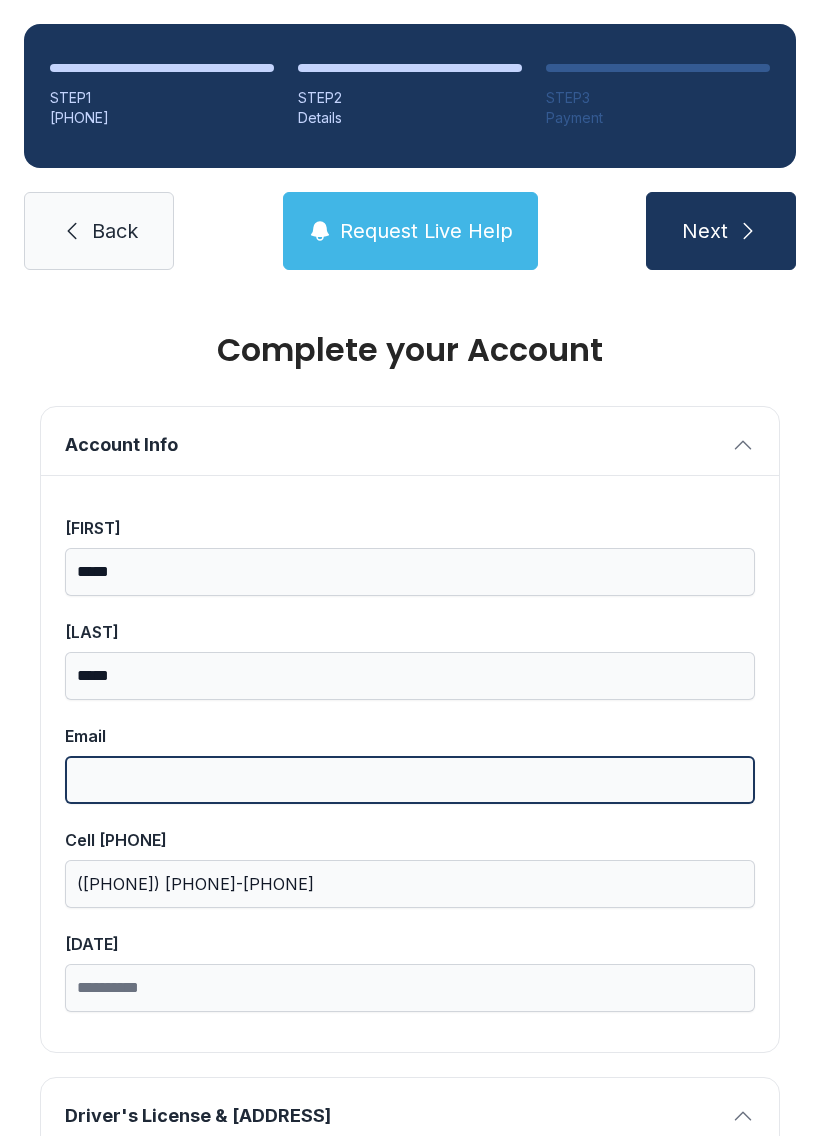 click on "Email" at bounding box center [410, 780] 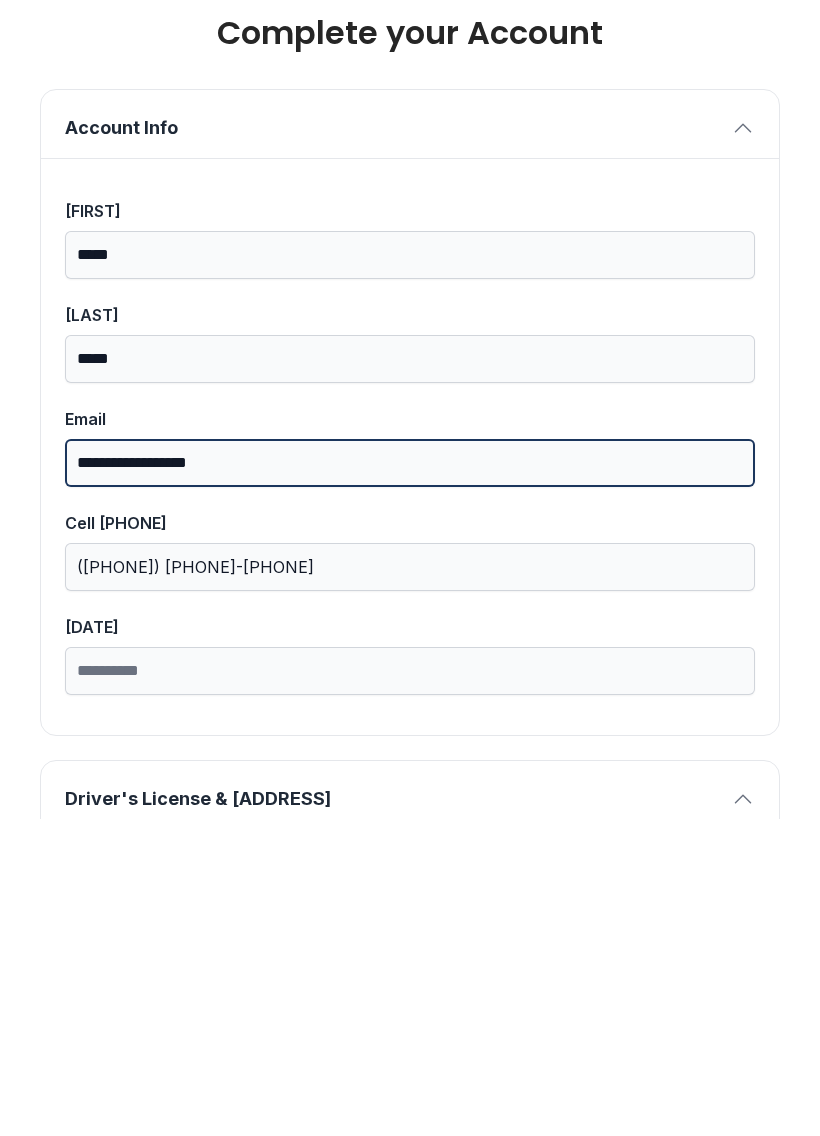 type on "**********" 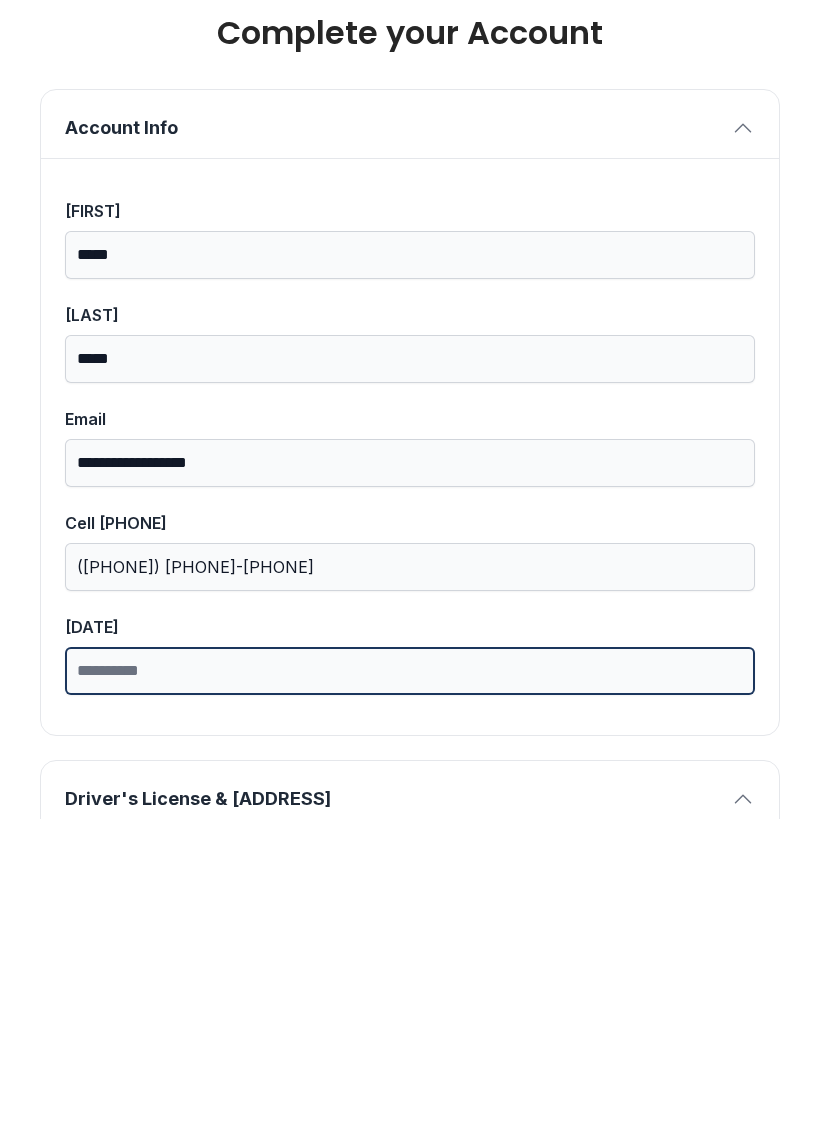 click on "[DATE]" at bounding box center (410, 988) 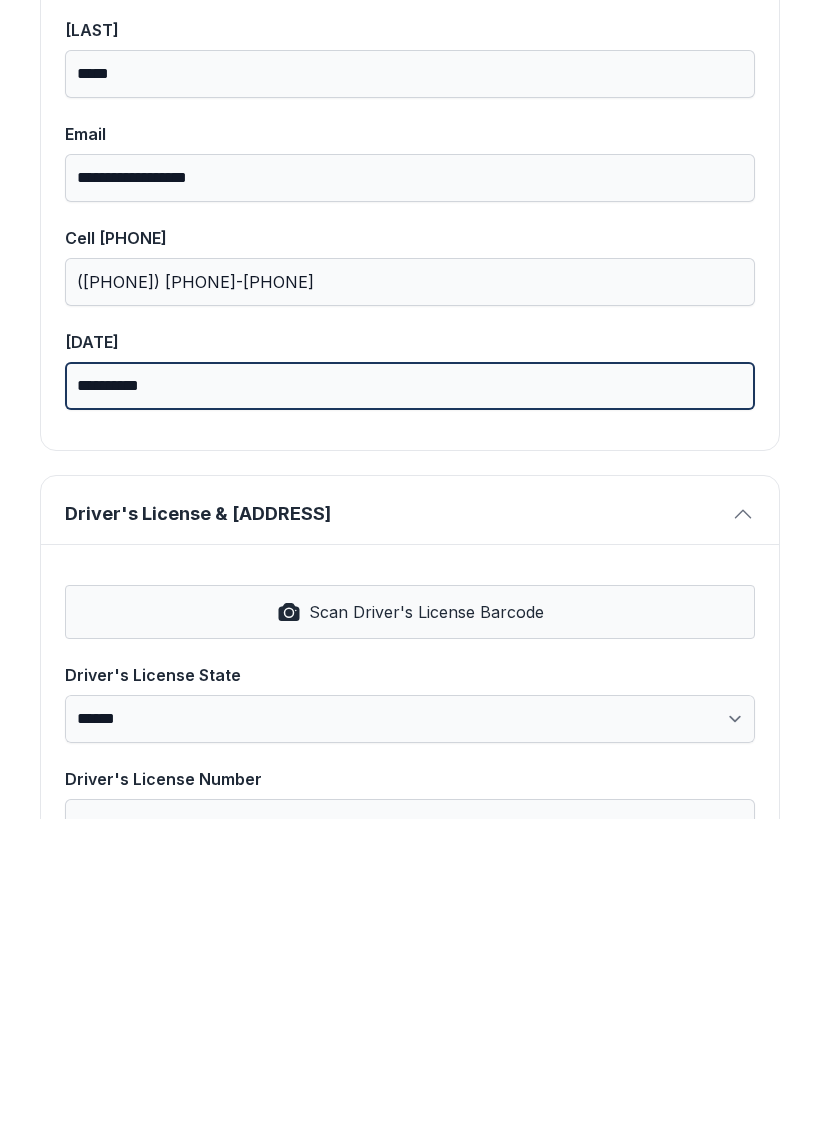 scroll, scrollTop: 289, scrollLeft: 0, axis: vertical 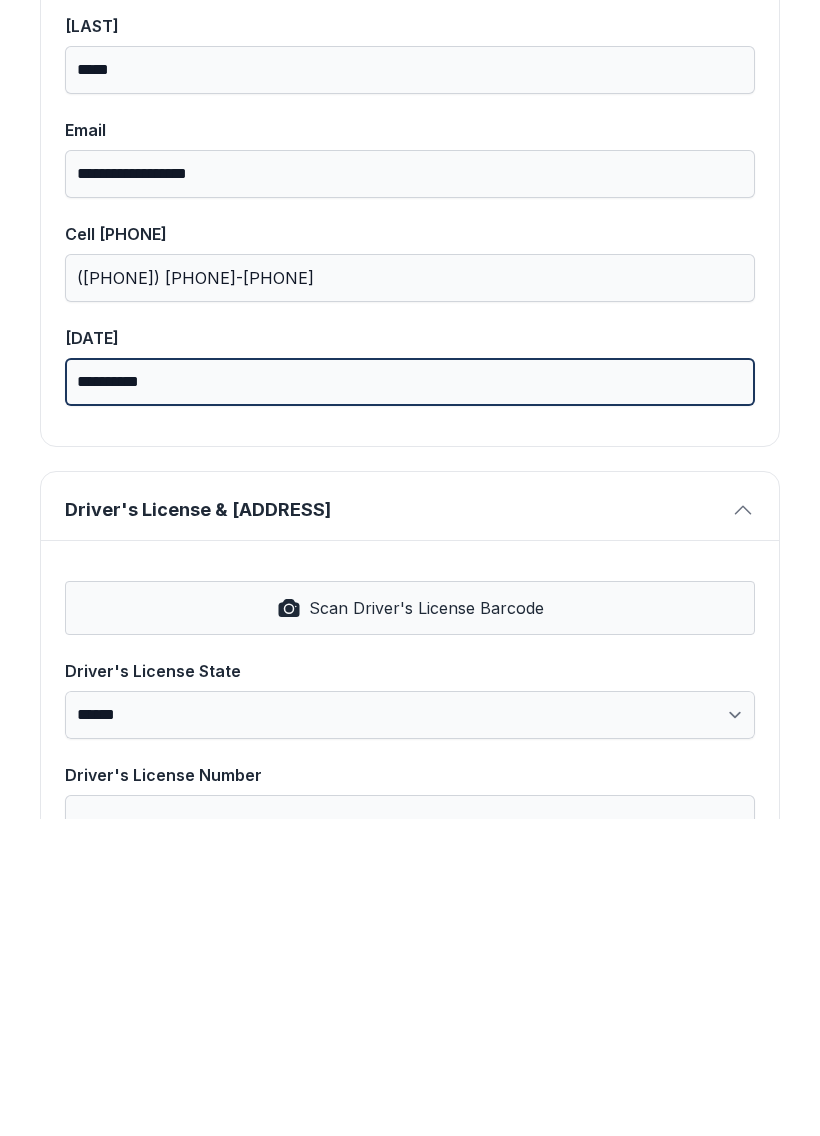 type on "**********" 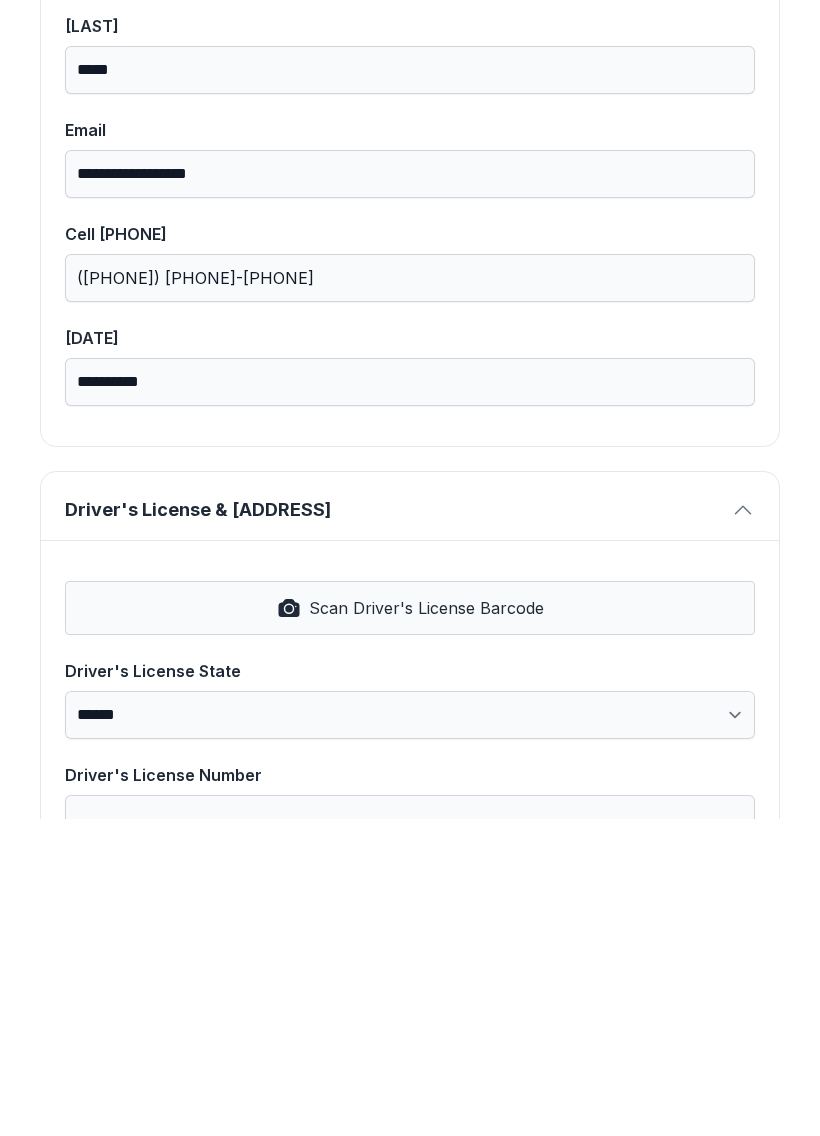 click on "**********" at bounding box center [410, 1032] 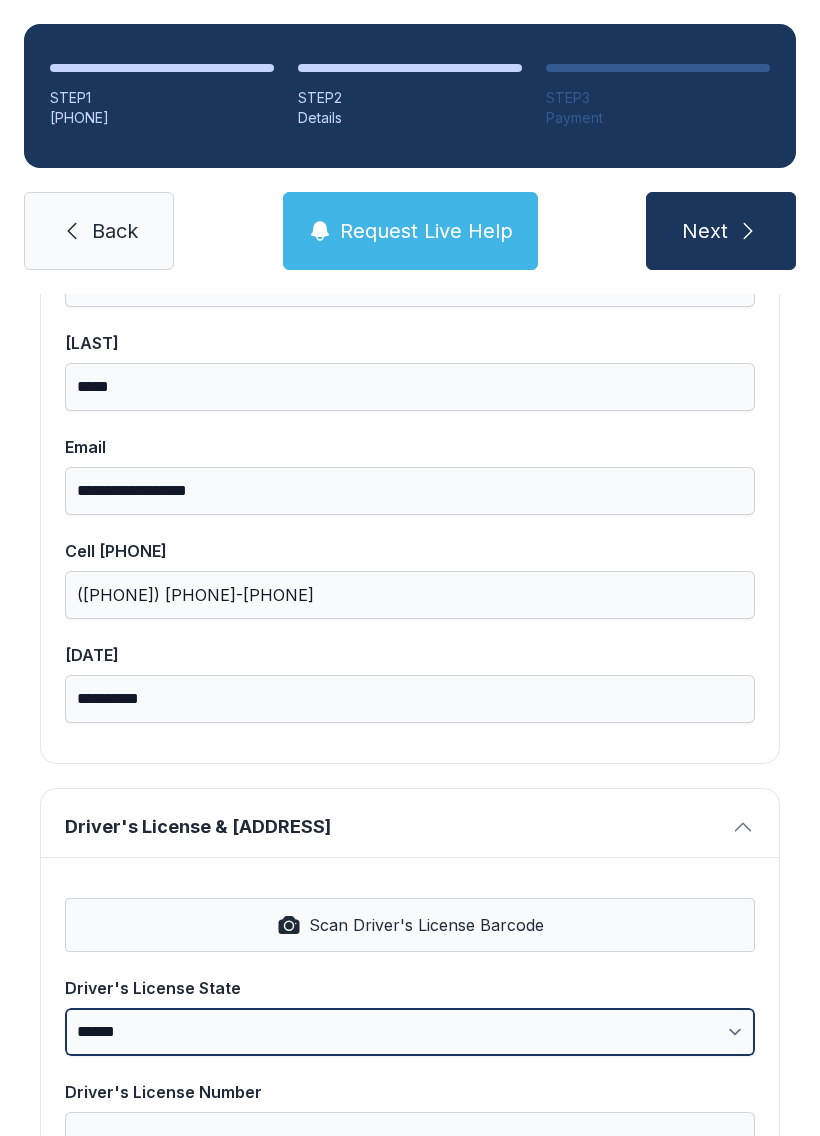 select on "**" 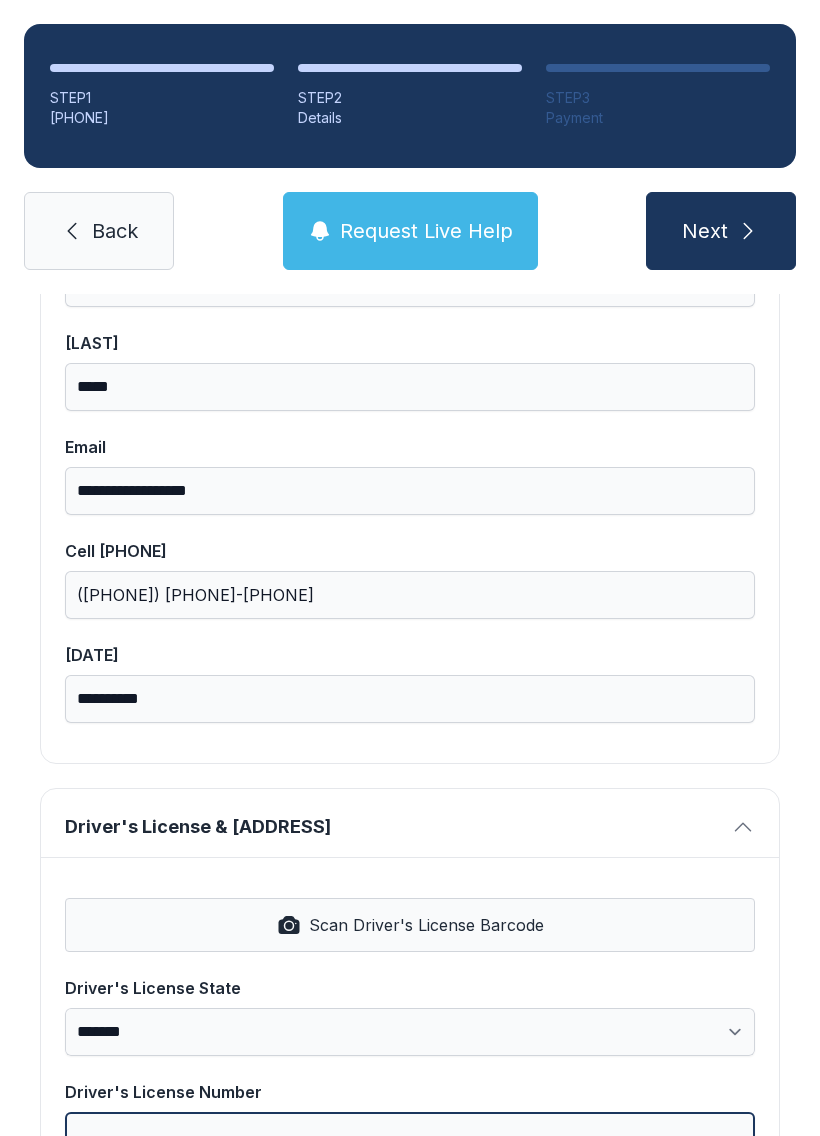 click on "Driver's License Number" at bounding box center (410, 1136) 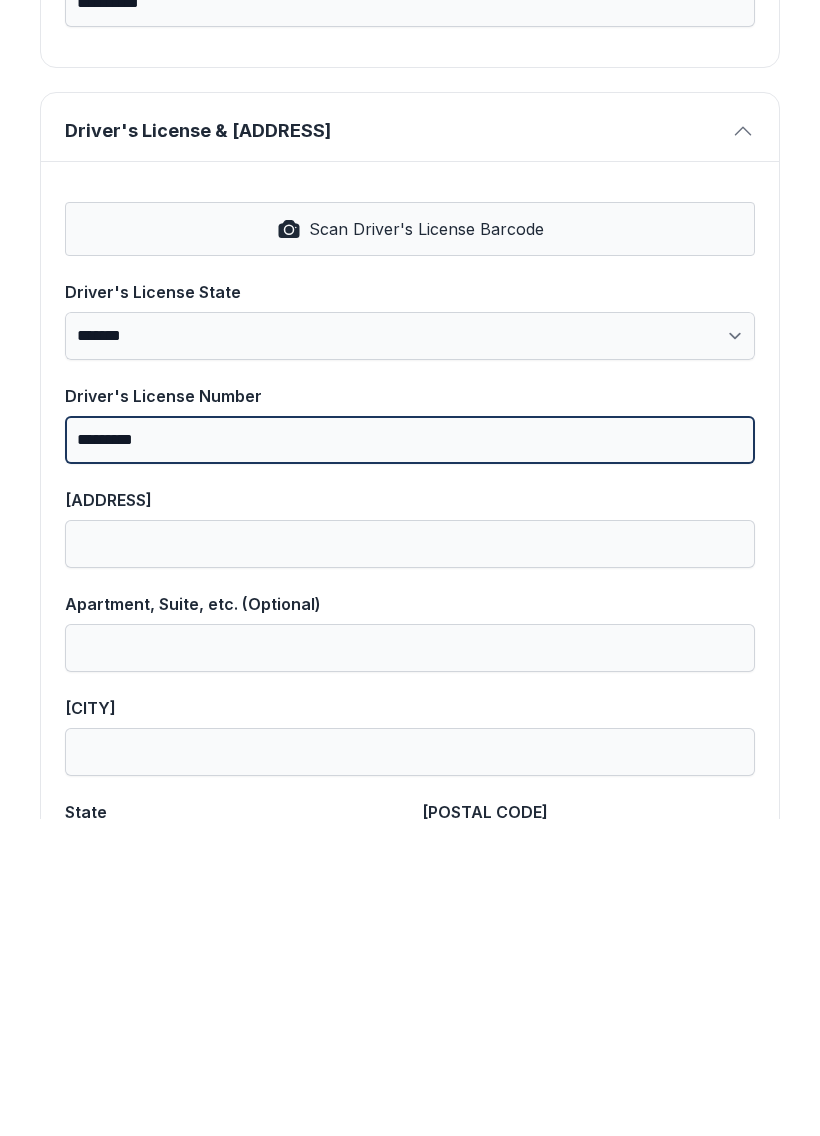 scroll, scrollTop: 687, scrollLeft: 0, axis: vertical 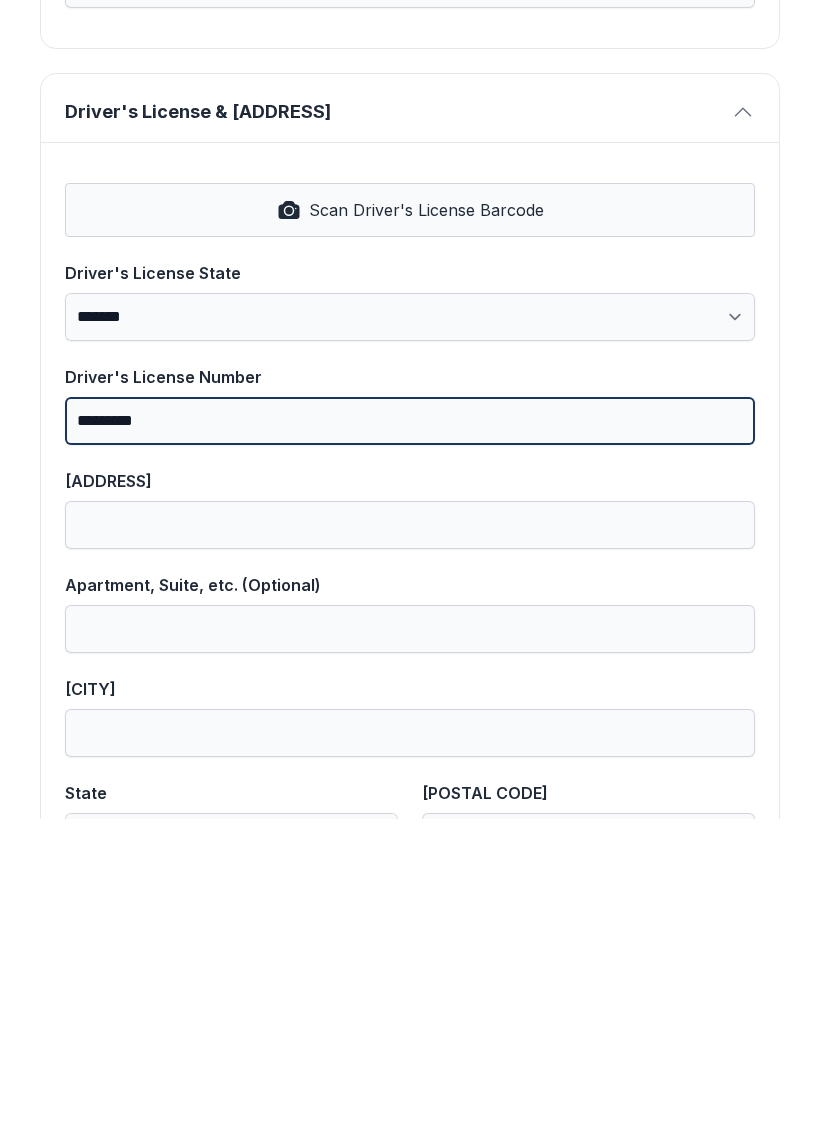 type on "*********" 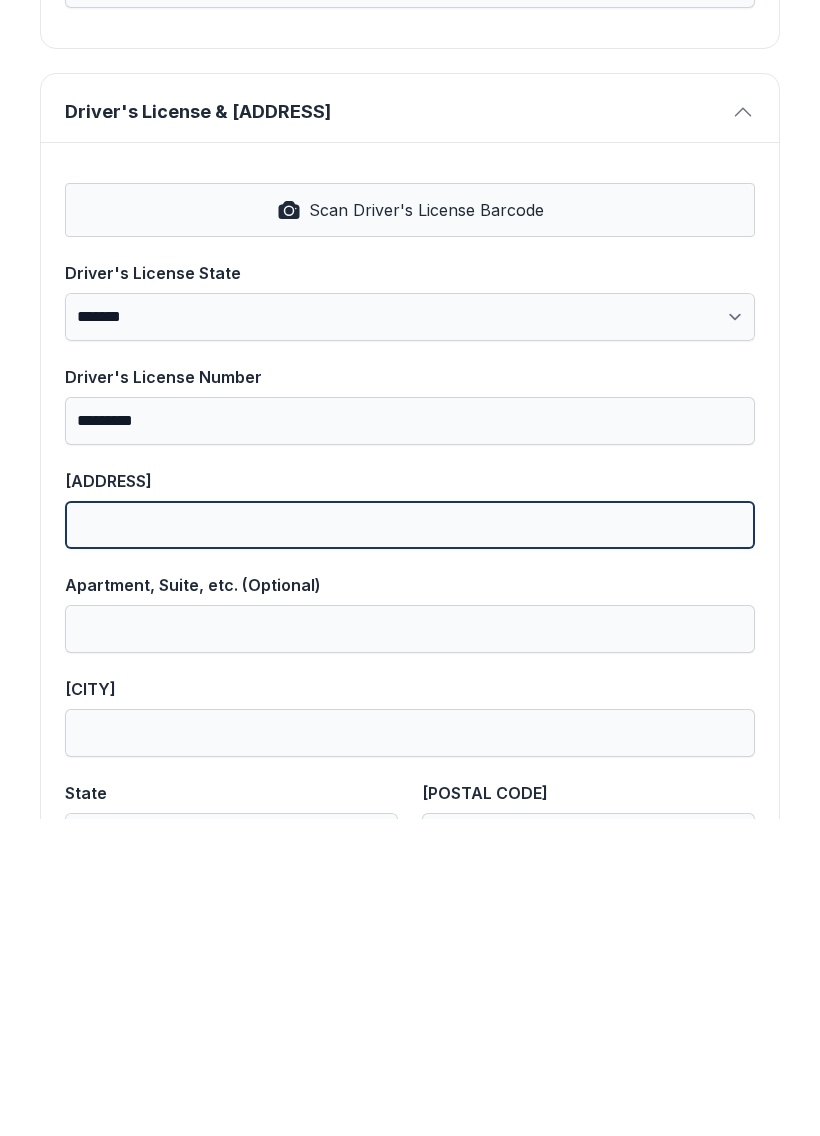 click on "[ADDRESS]" at bounding box center [410, 842] 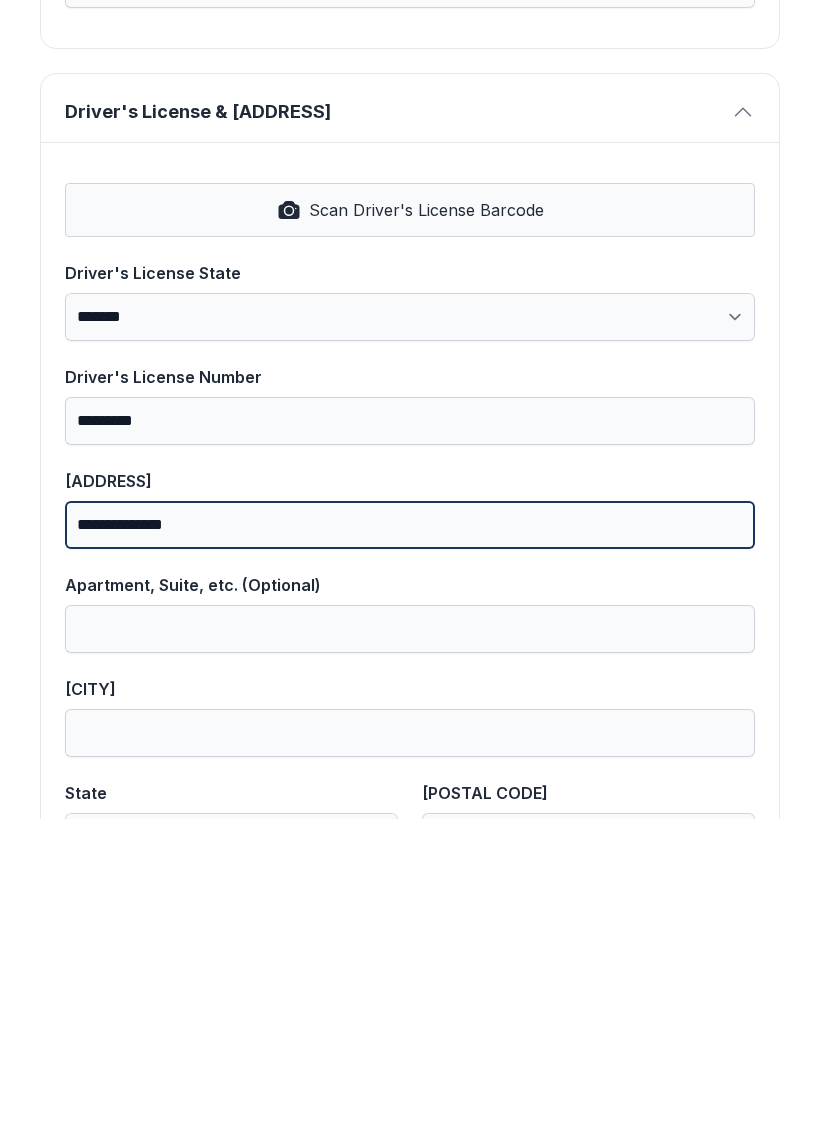 type on "**********" 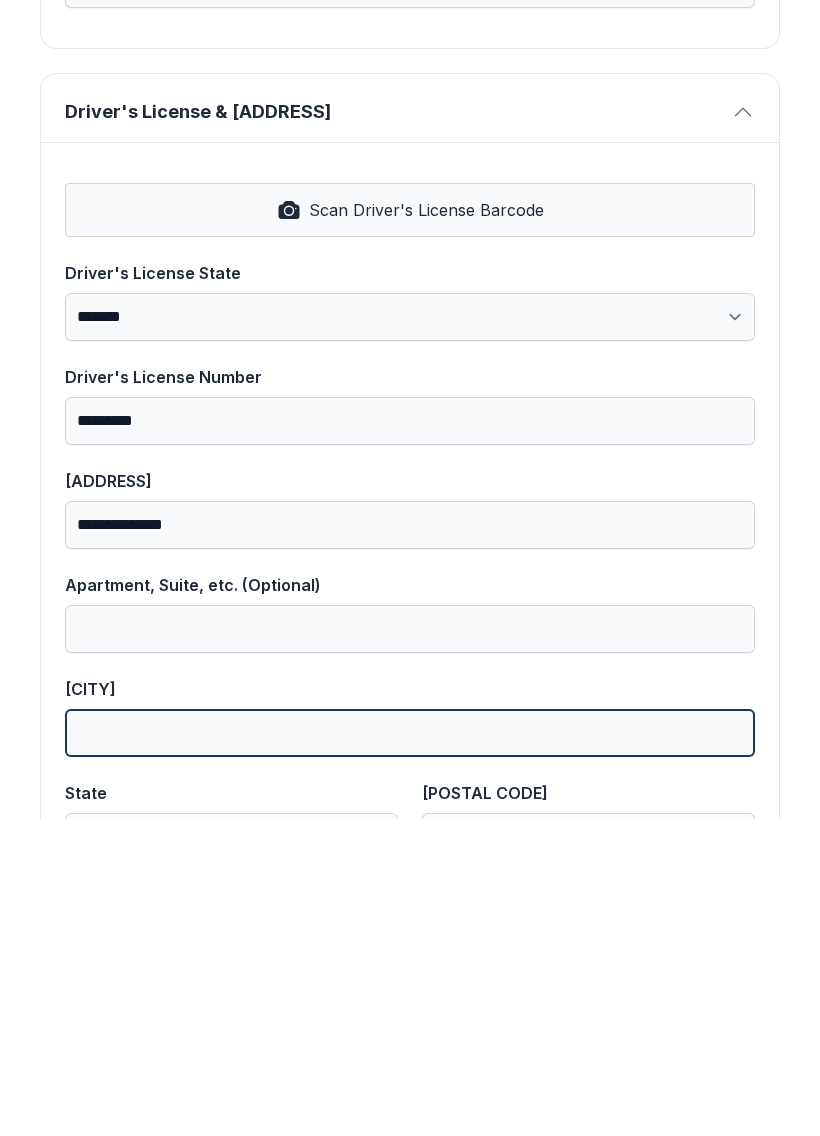 click on "[CITY]" at bounding box center [410, 1050] 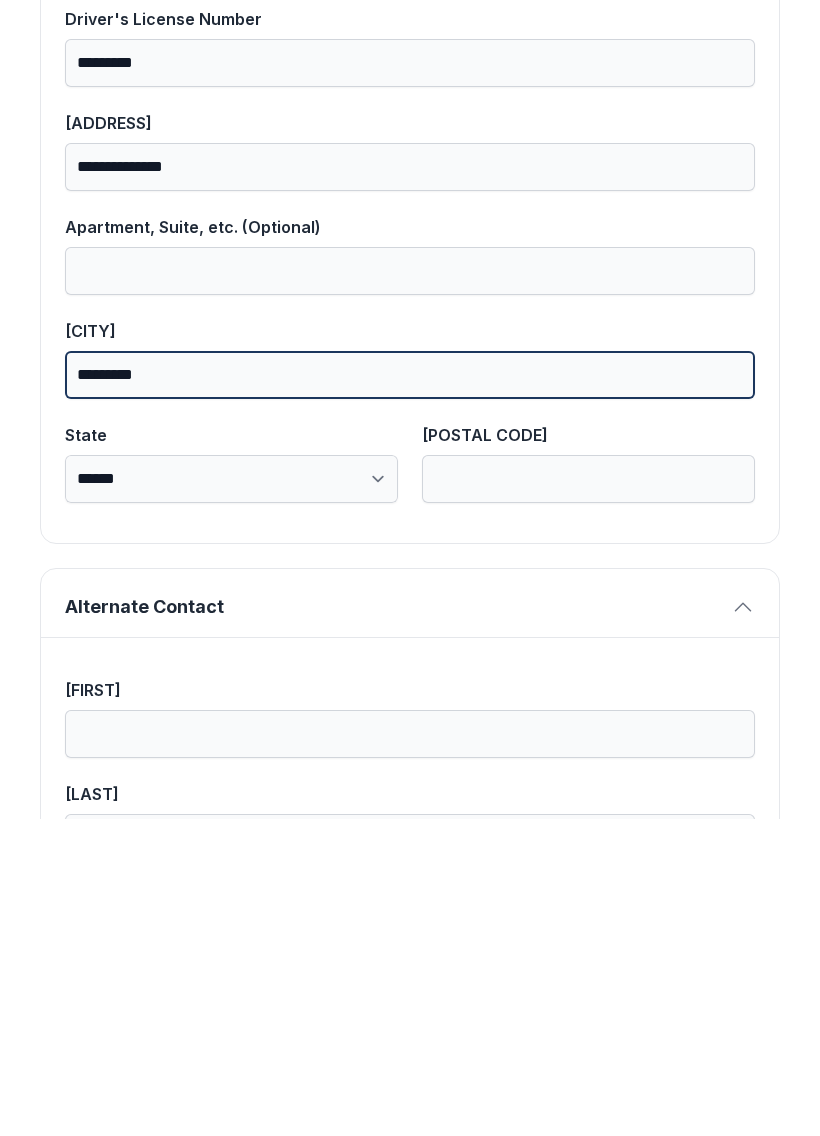 scroll, scrollTop: 1061, scrollLeft: 0, axis: vertical 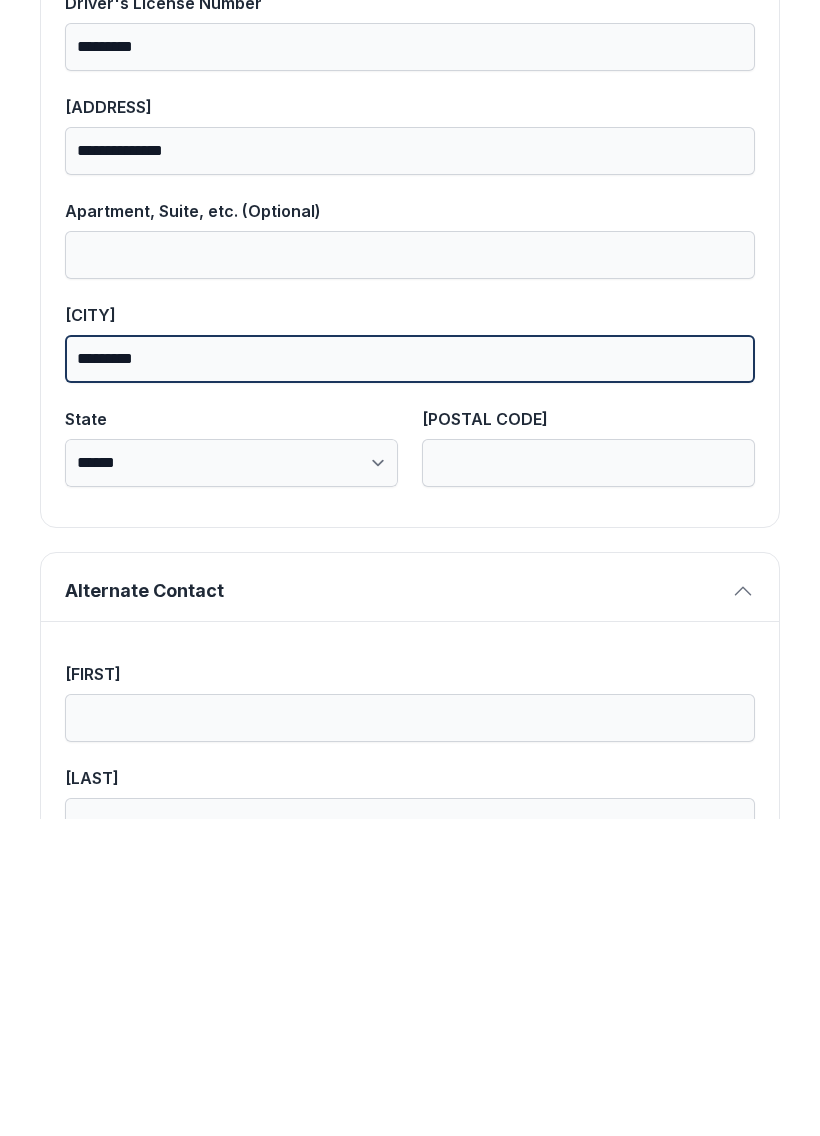 type on "*********" 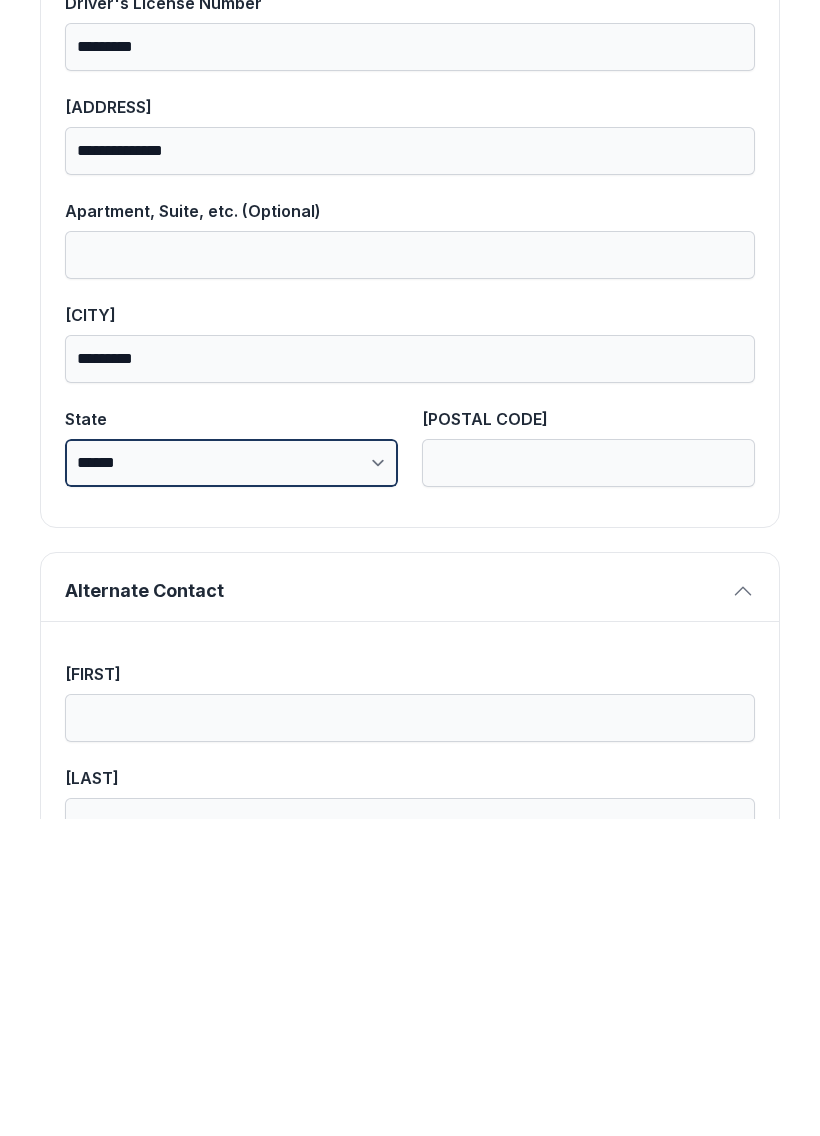 click on "**********" at bounding box center (231, 780) 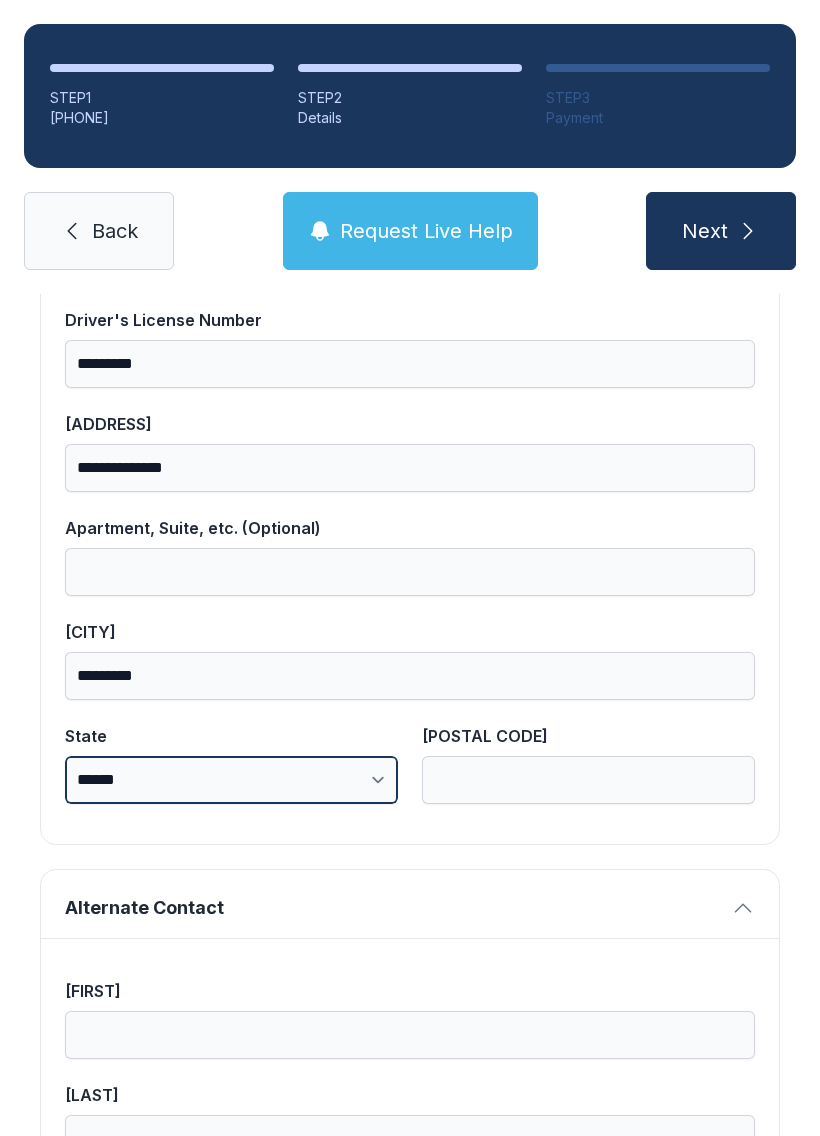 select on "**" 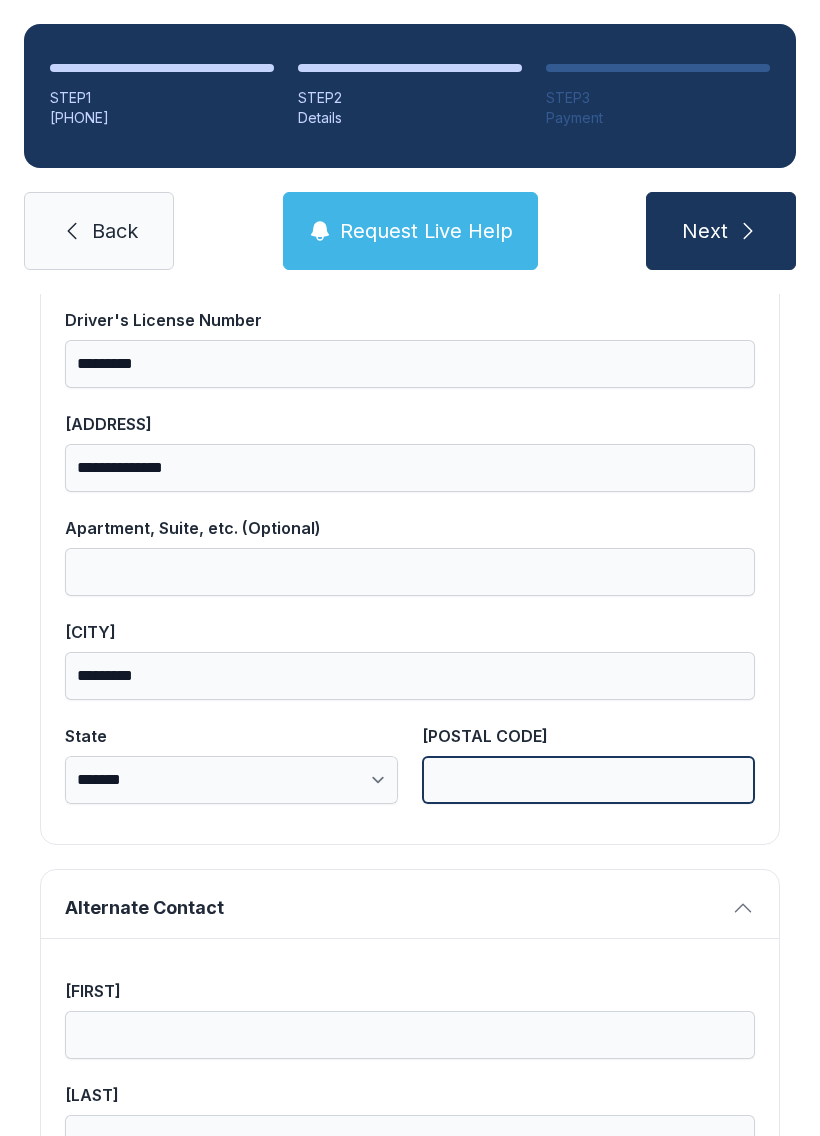 click on "[POSTAL CODE]" at bounding box center (588, 780) 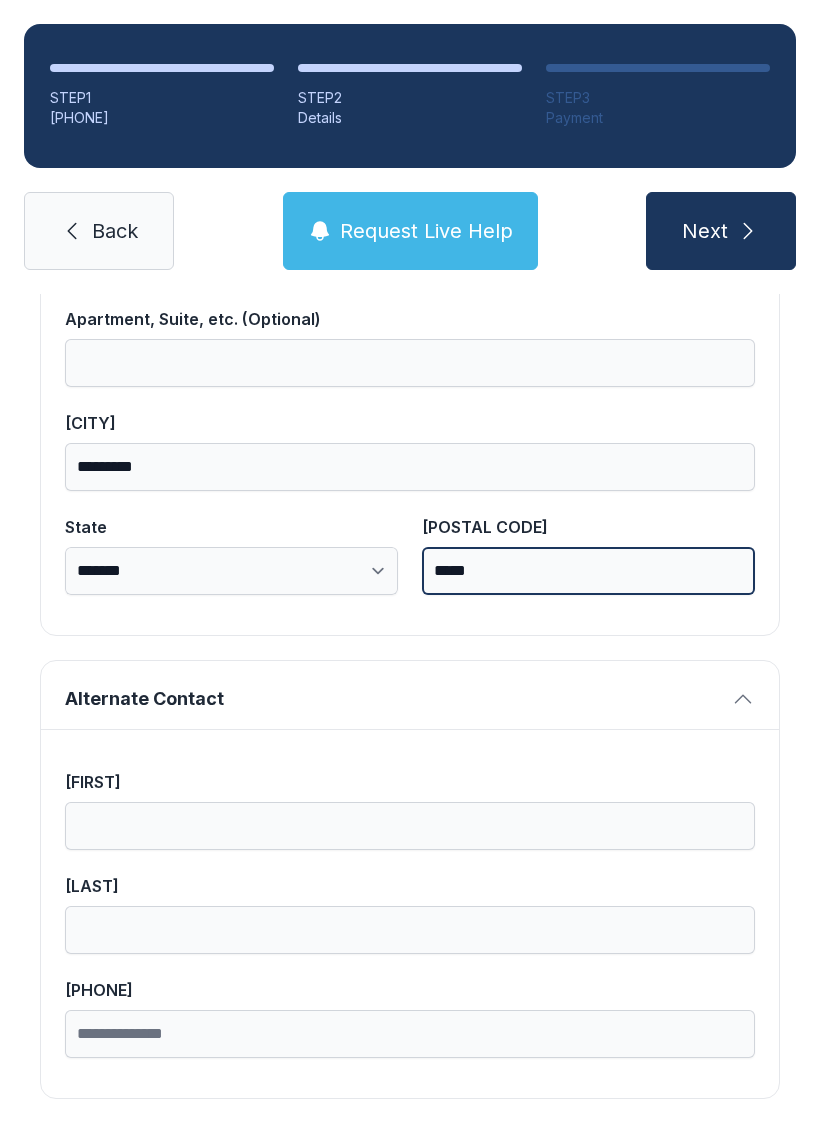 scroll, scrollTop: 1269, scrollLeft: 0, axis: vertical 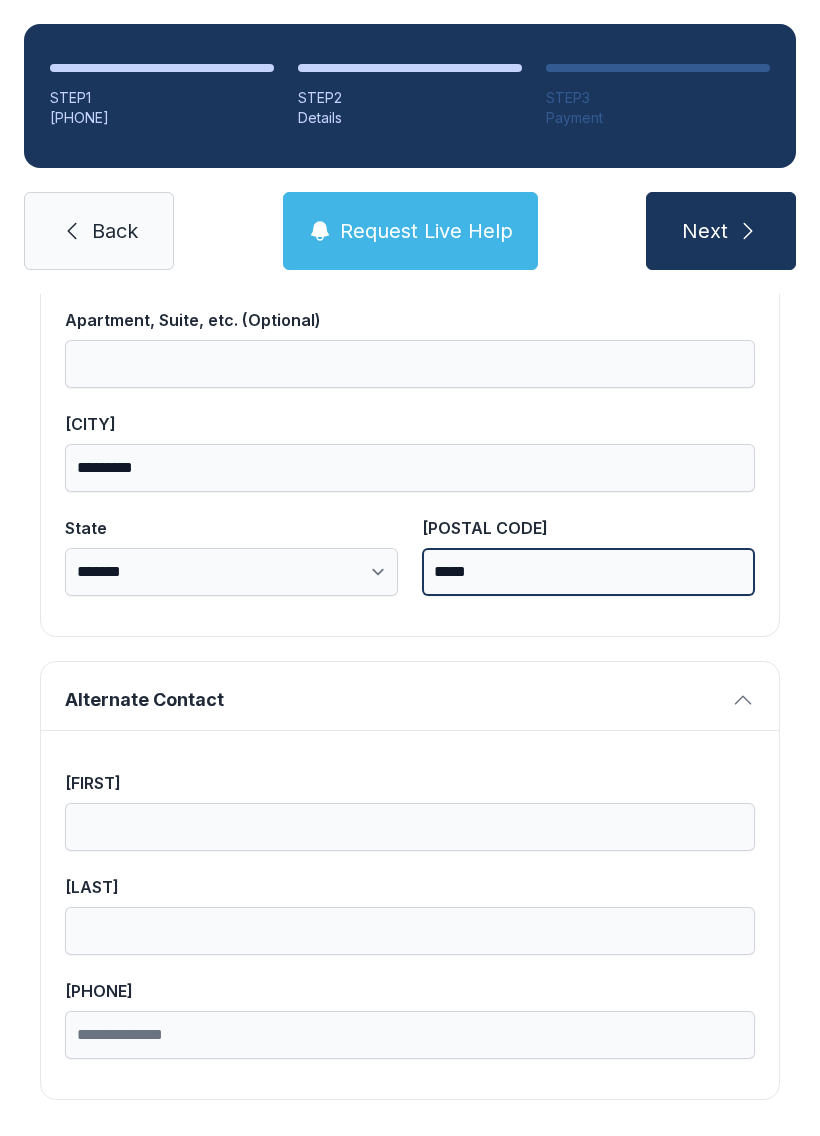 type on "*****" 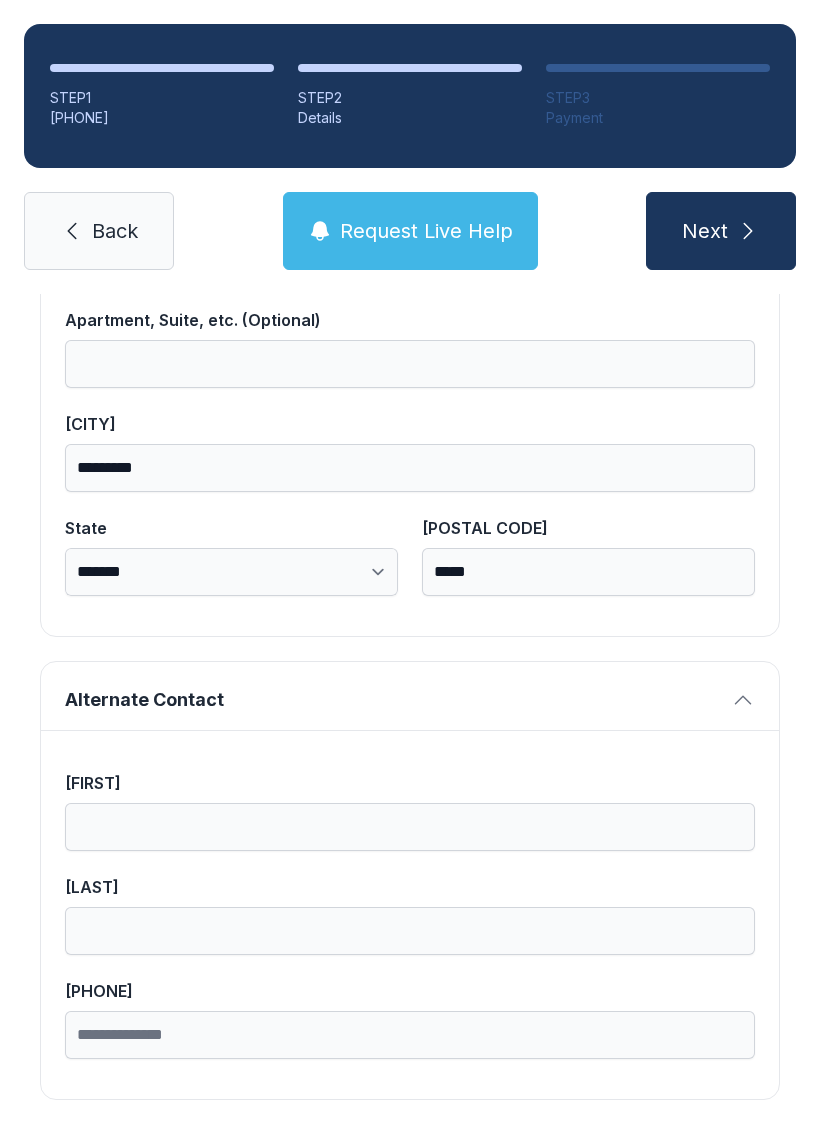 click on "[FIRST]" at bounding box center (410, 827) 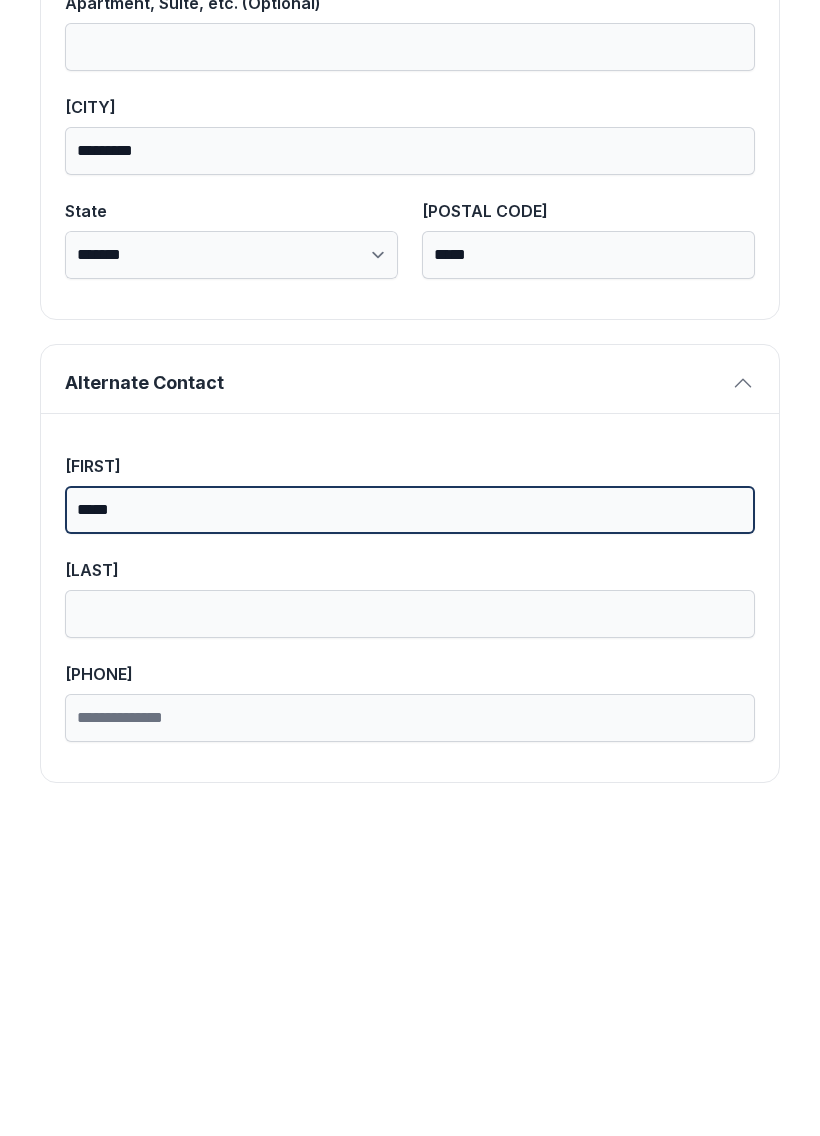 type on "*****" 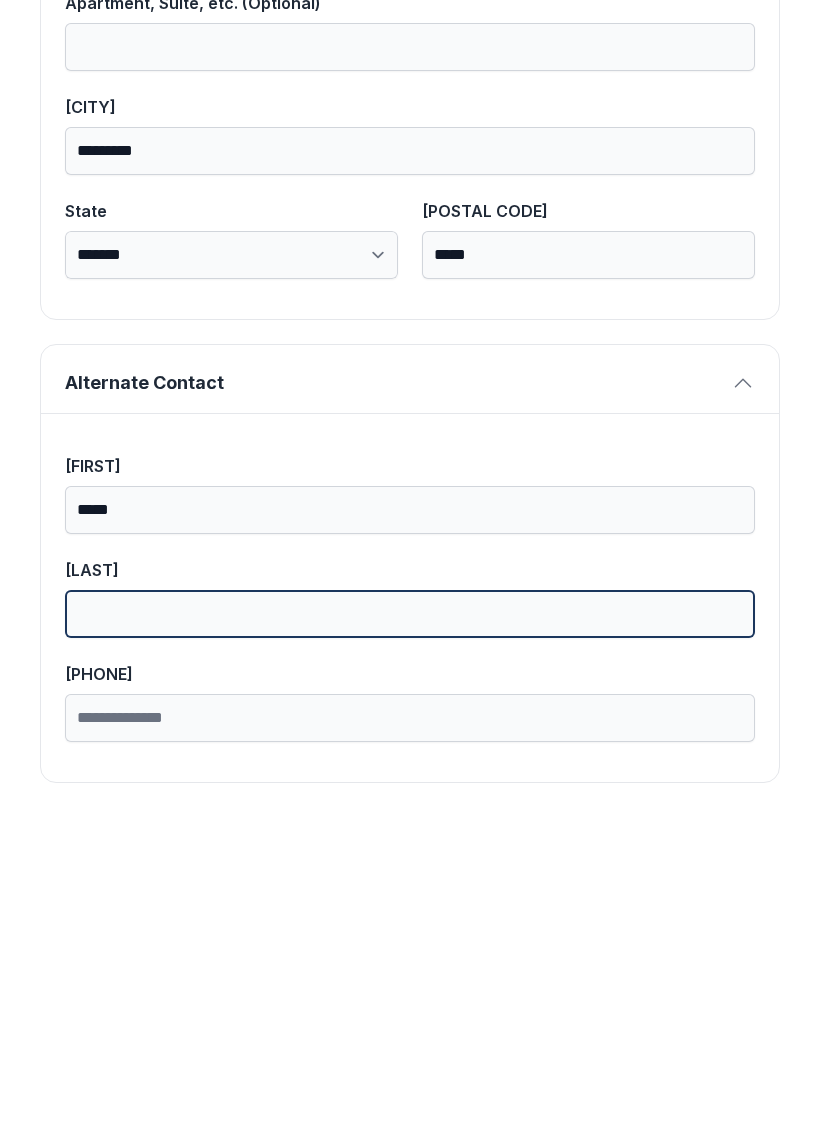 click on "[LAST]" at bounding box center [410, 931] 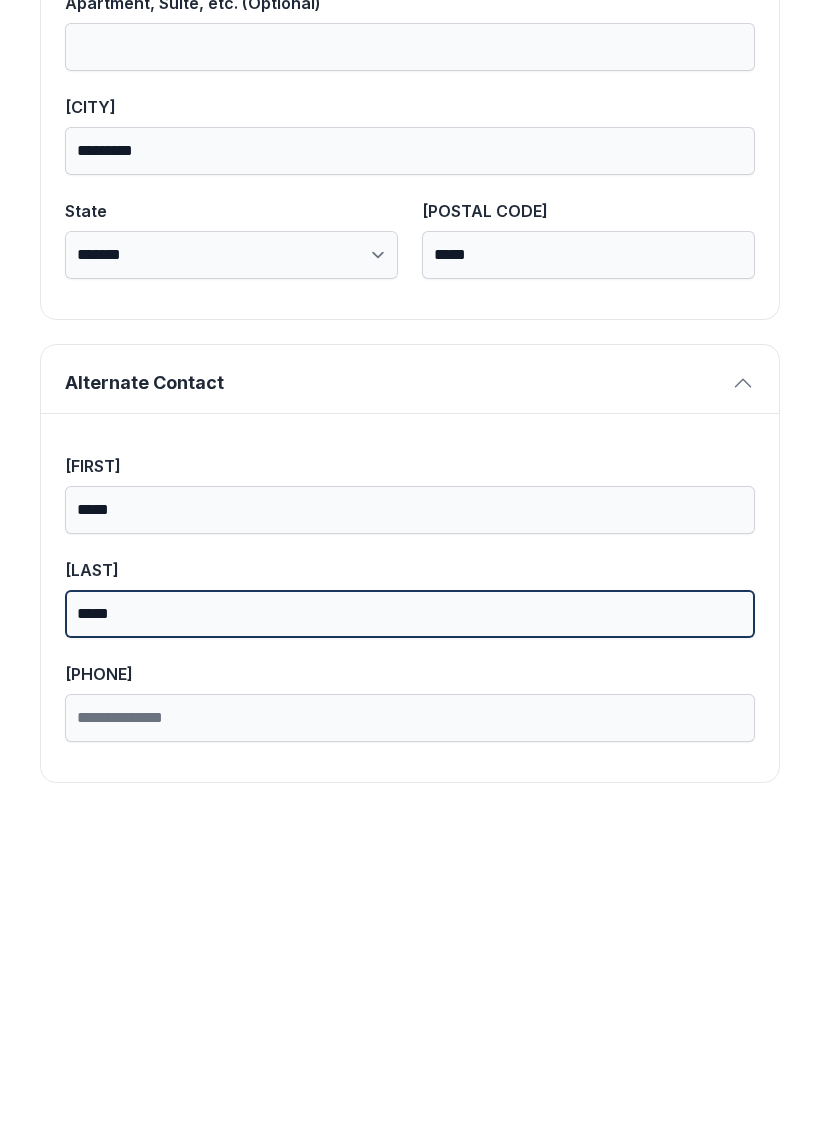 type on "*****" 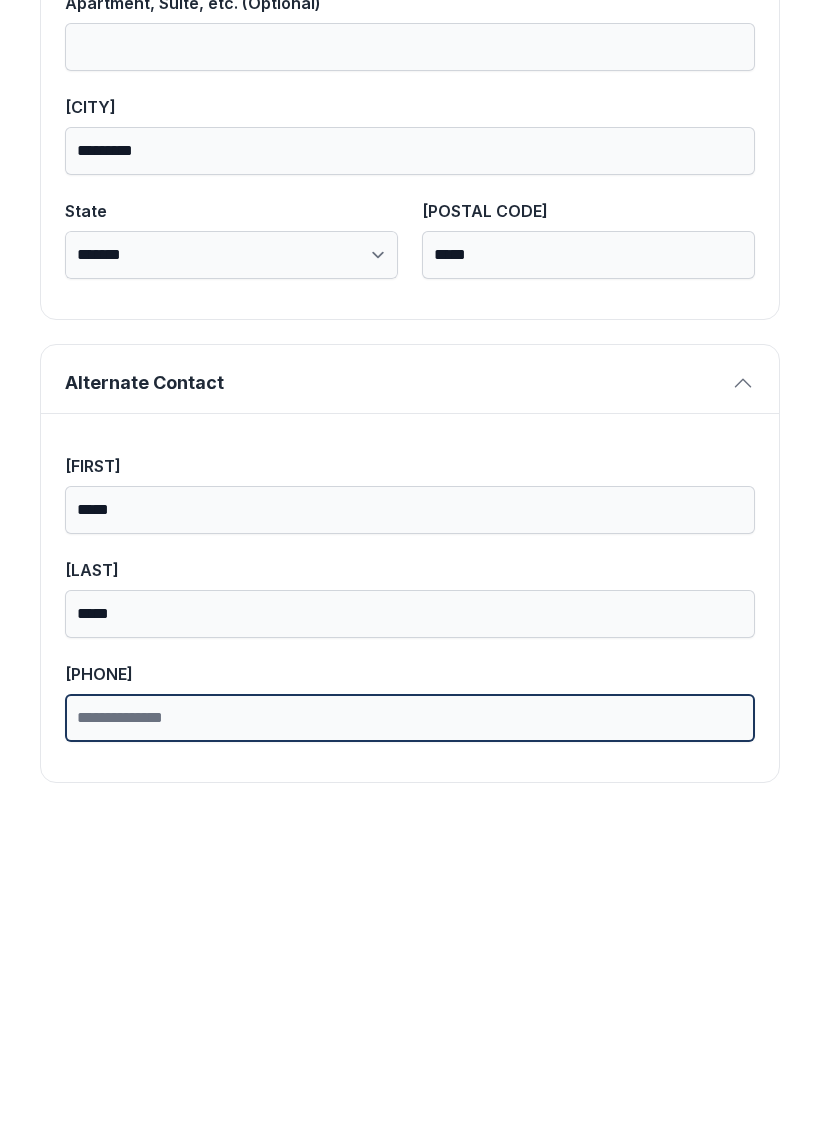 click on "[PHONE]" at bounding box center (410, 1035) 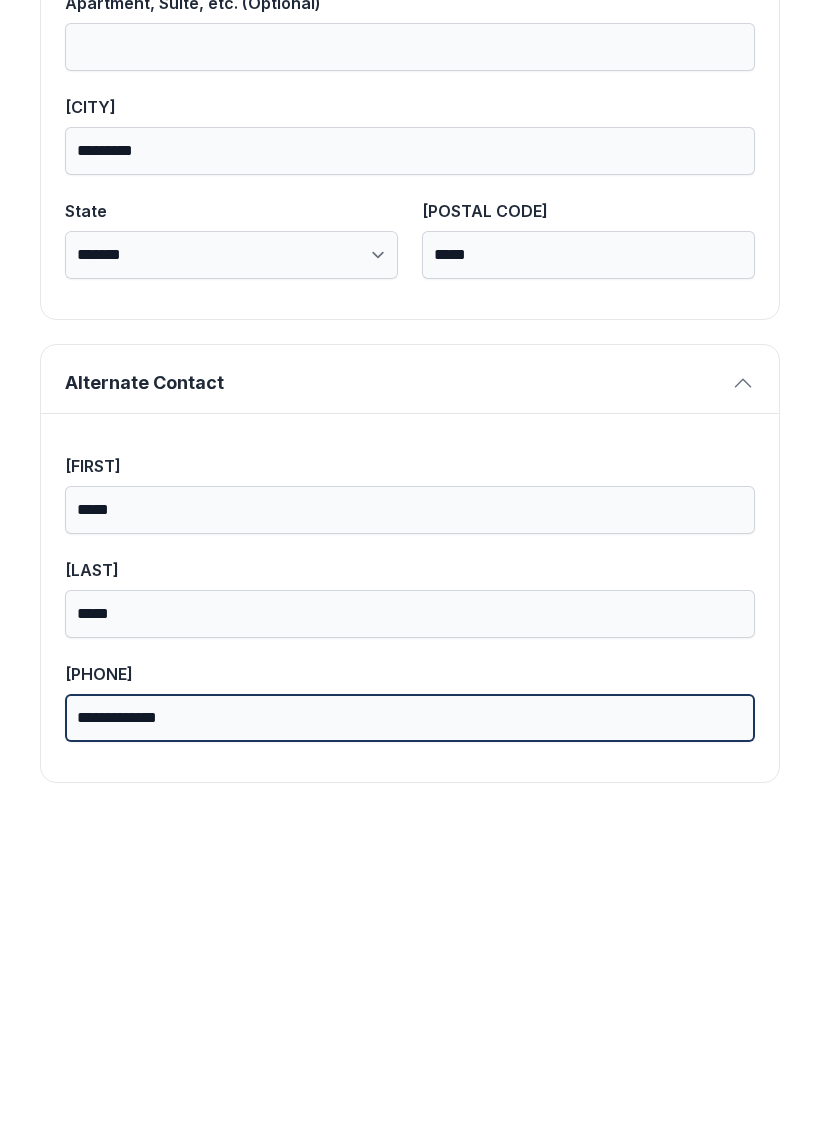 click on "Next" at bounding box center [721, 231] 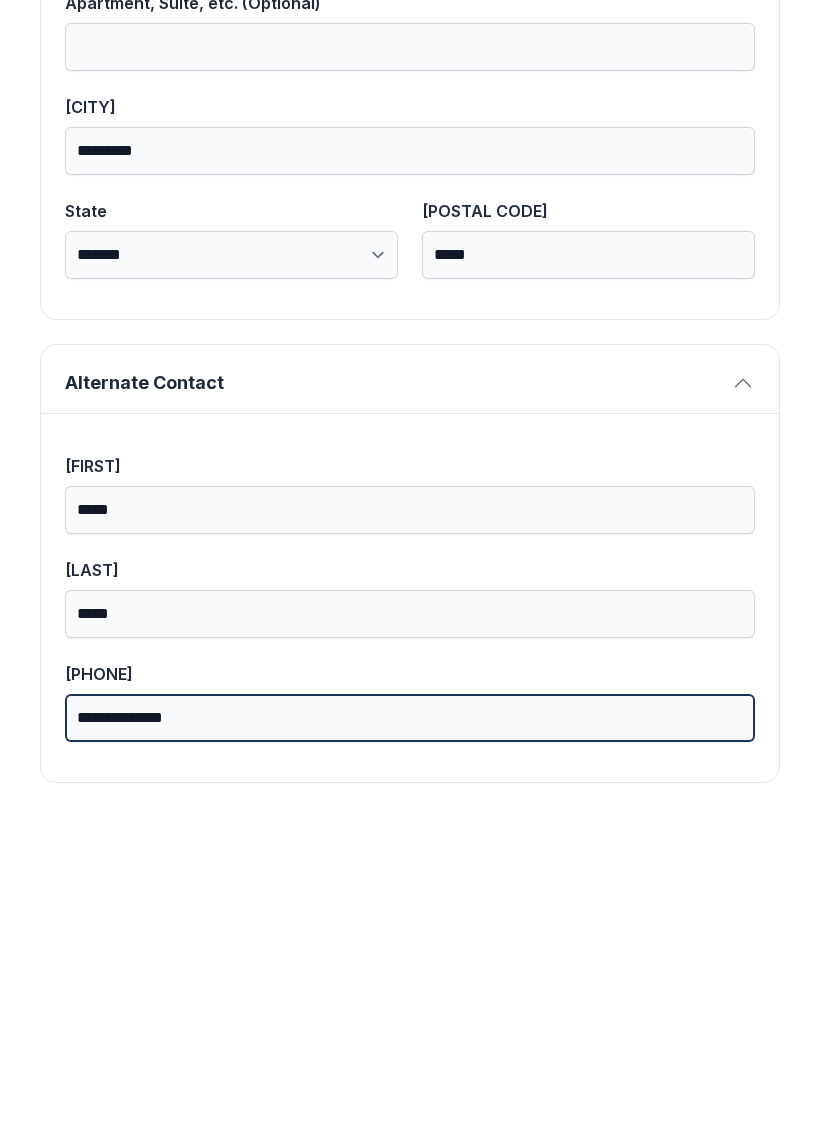 type on "**********" 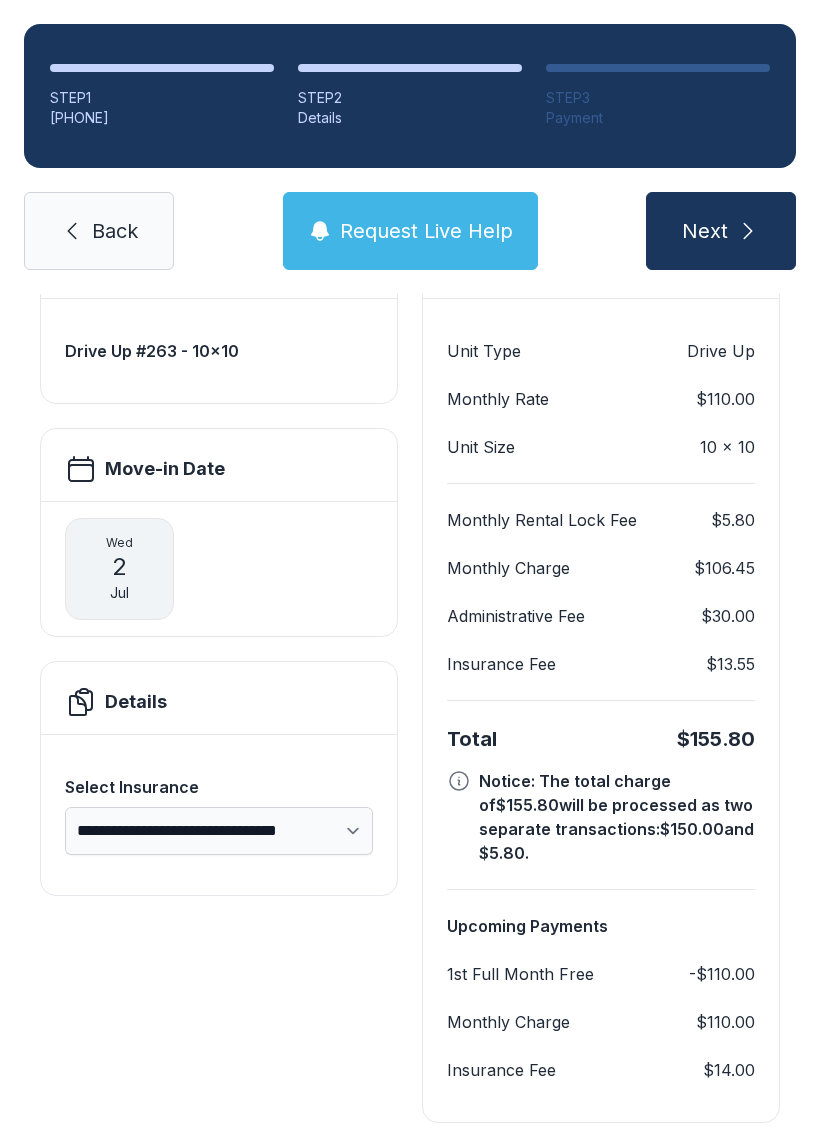 scroll, scrollTop: 180, scrollLeft: 0, axis: vertical 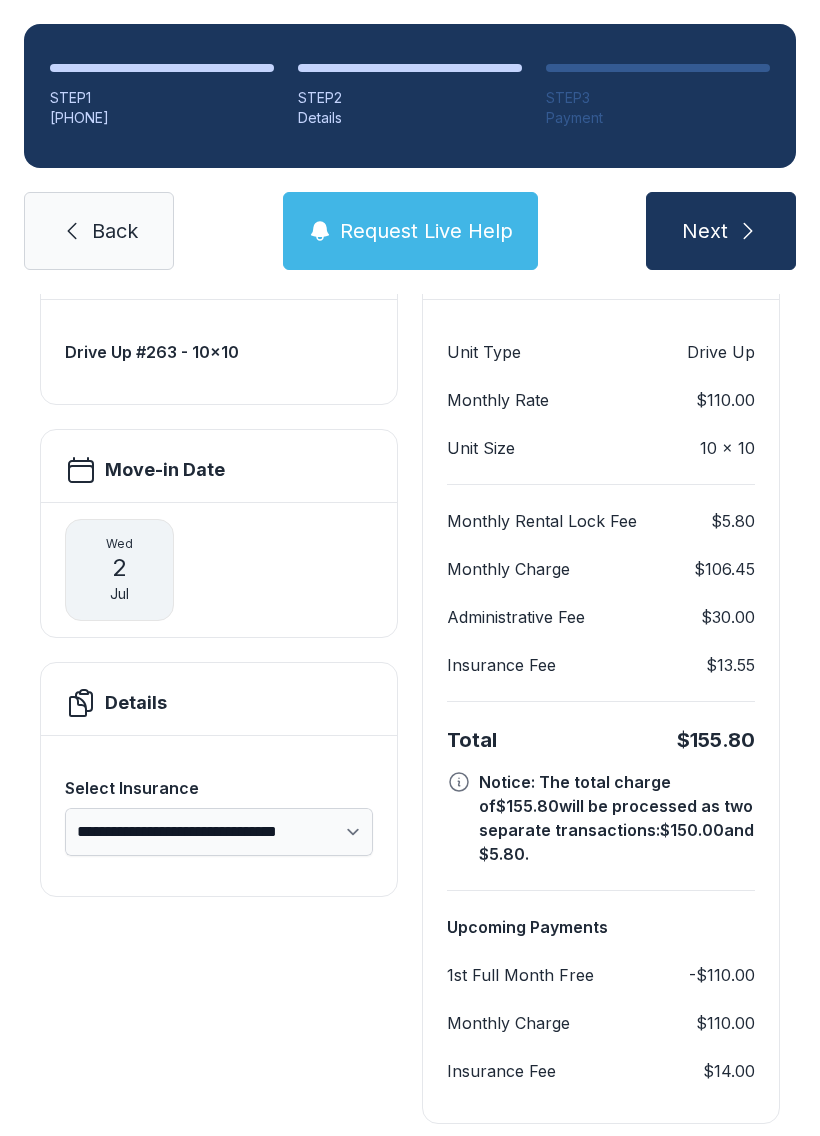 click at bounding box center (748, 231) 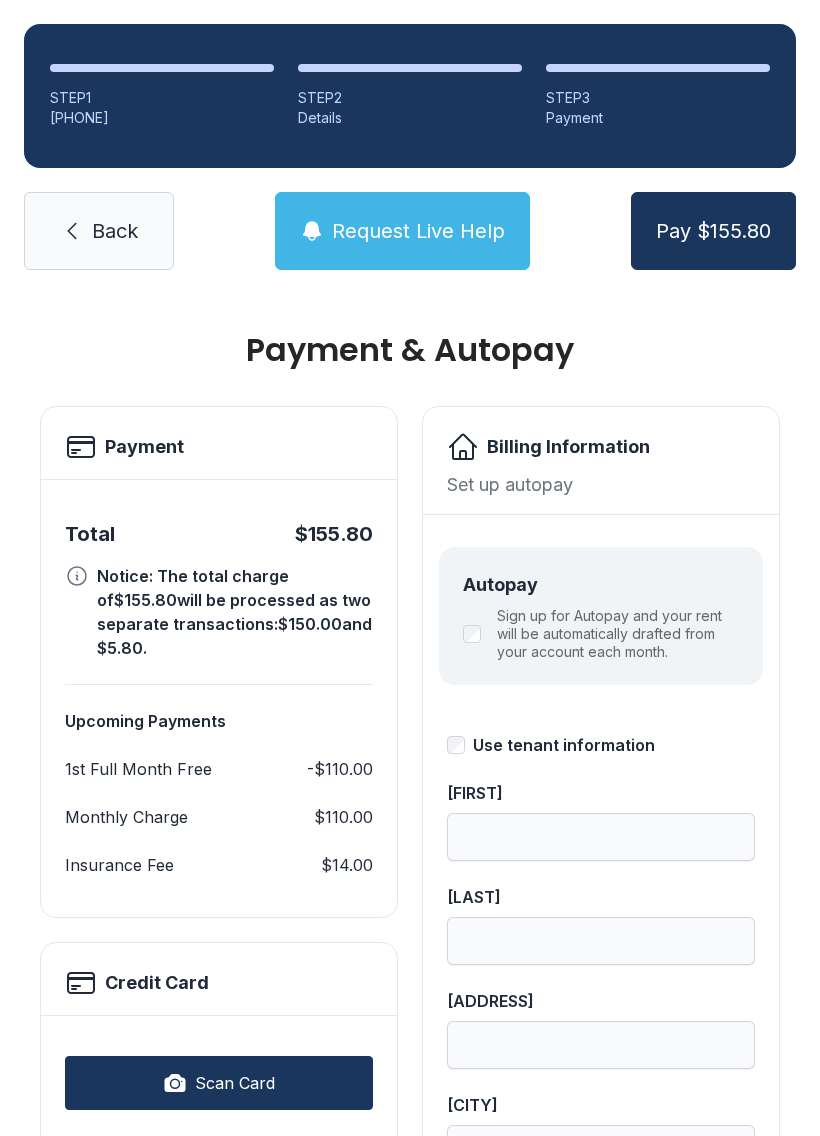 click on "**********" at bounding box center [219, 1239] 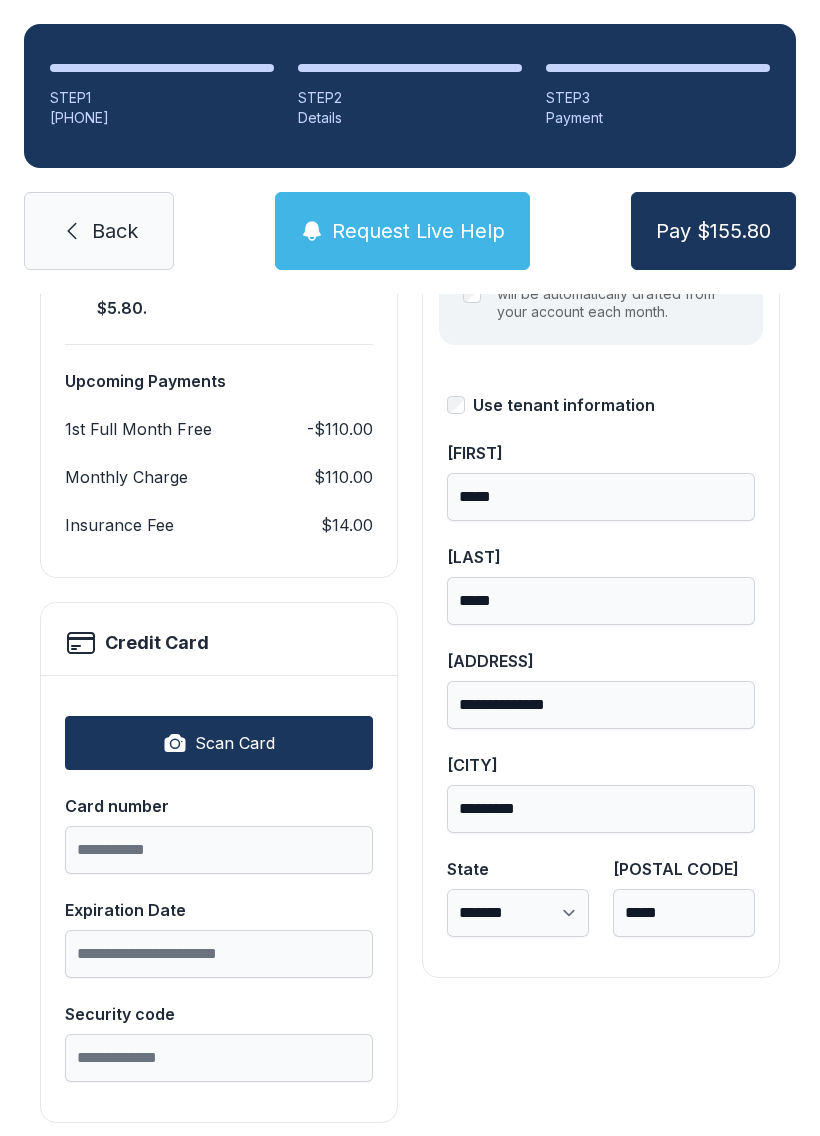 scroll, scrollTop: 339, scrollLeft: 0, axis: vertical 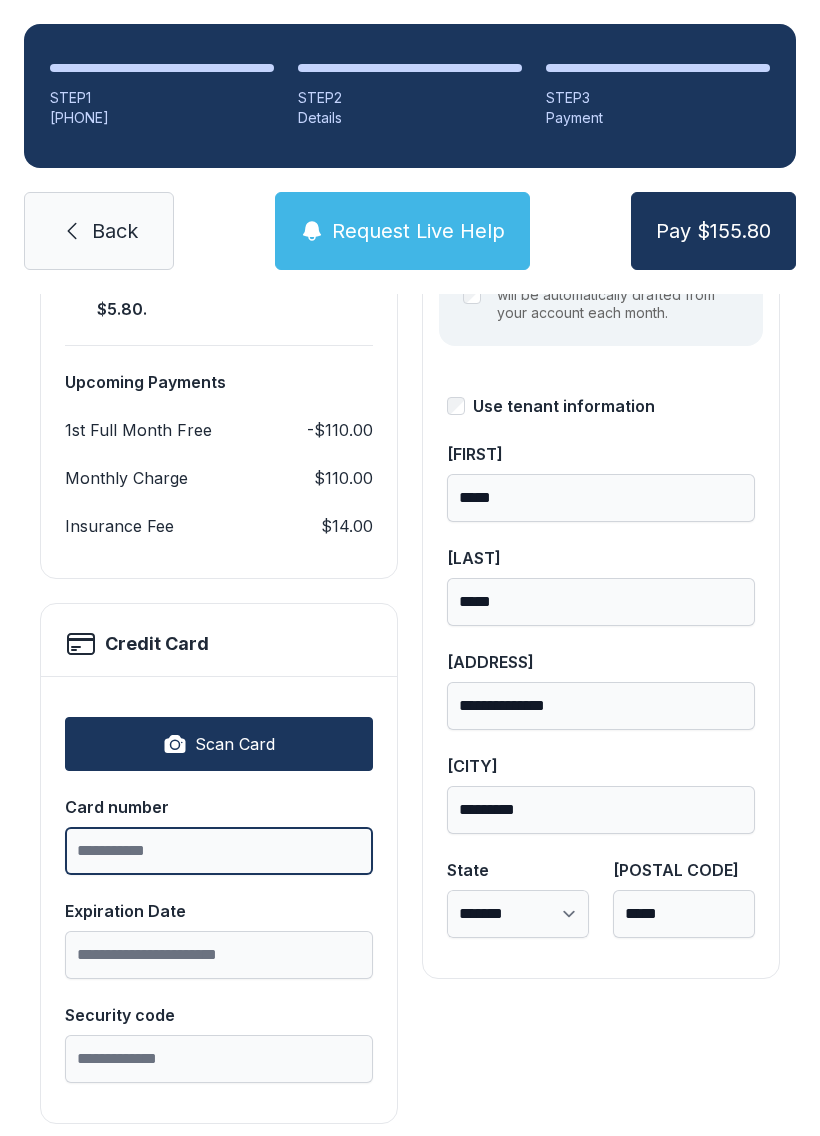 click on "Card number" at bounding box center (219, 851) 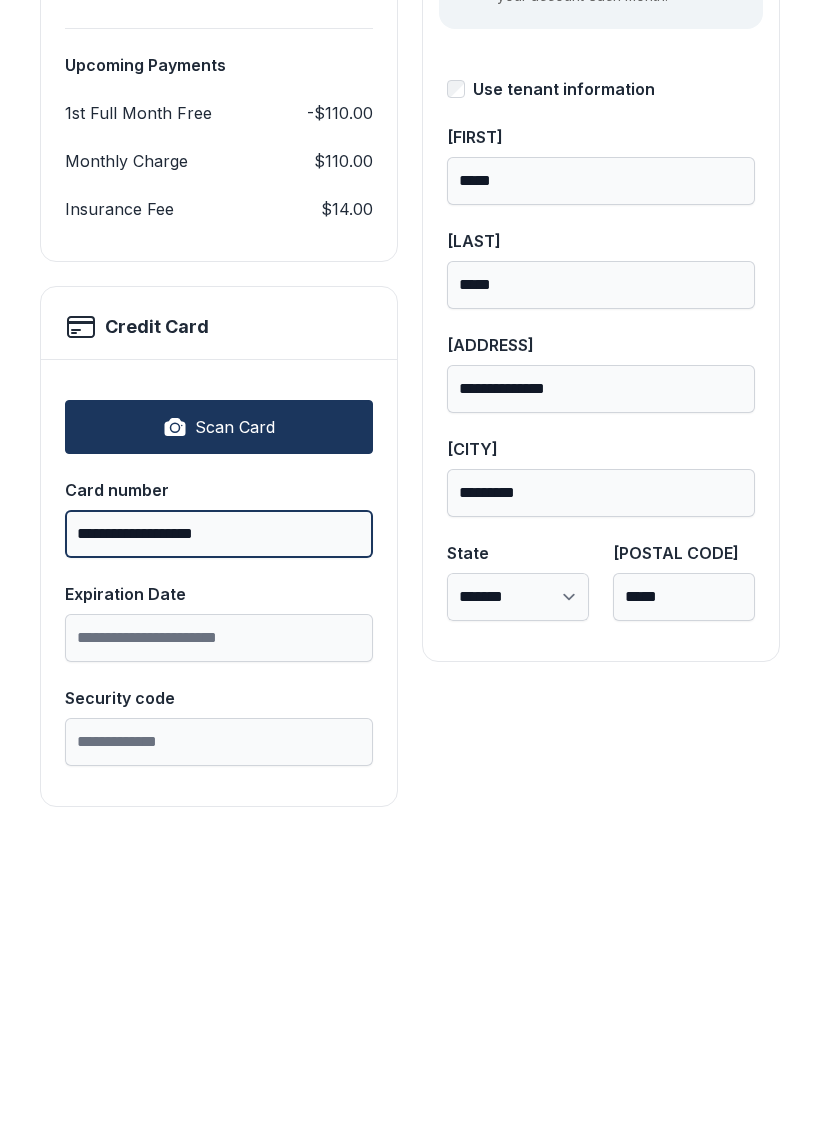type on "**********" 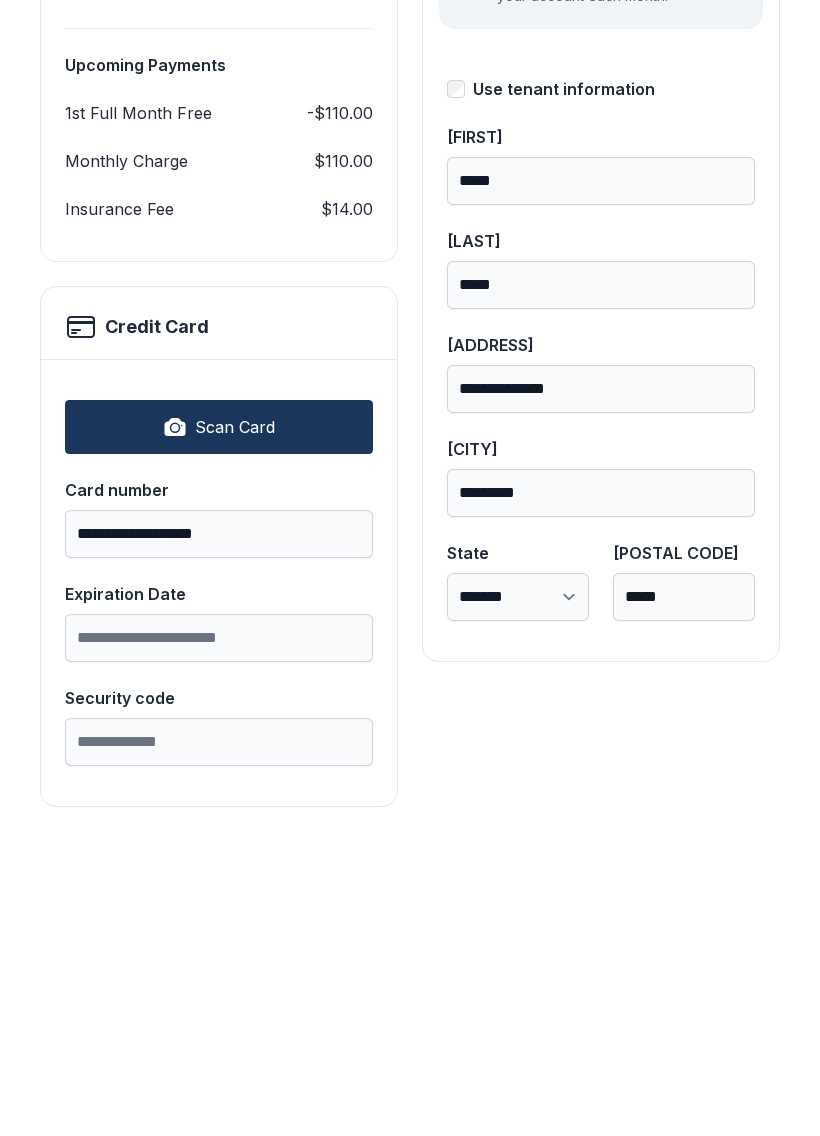 click on "Expiration Date" at bounding box center [219, 955] 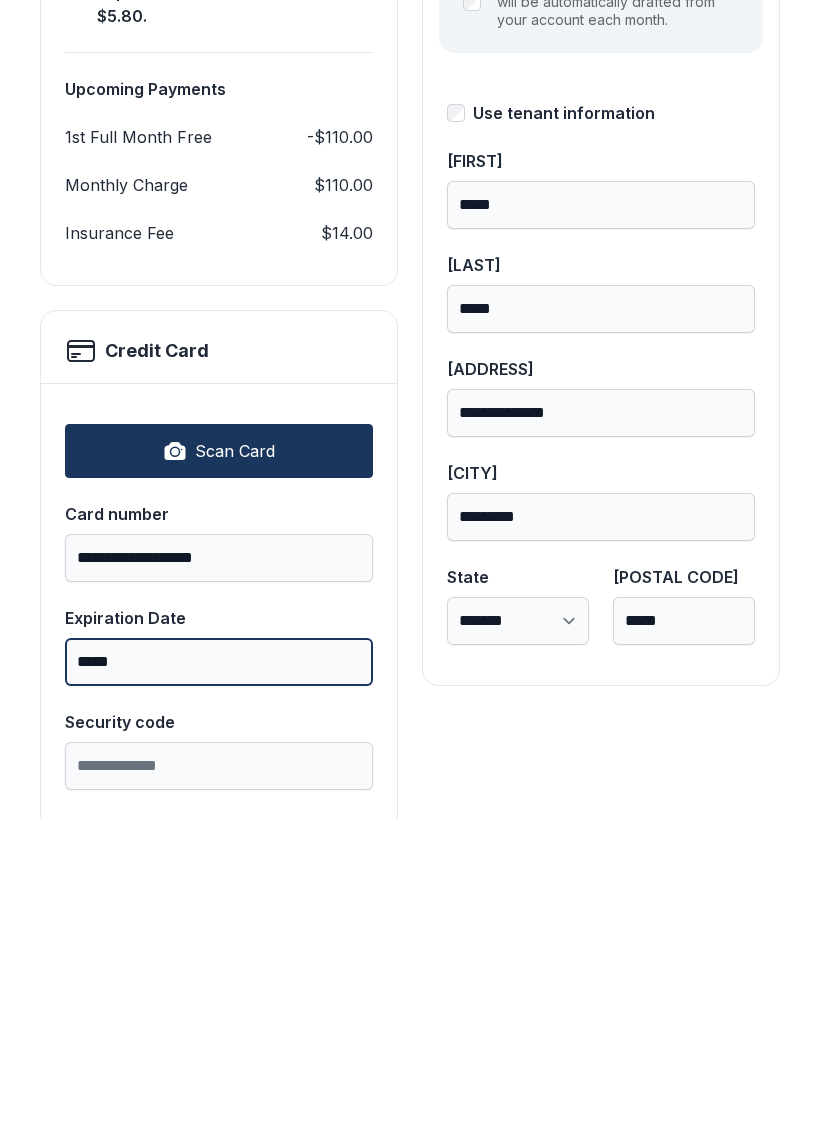 scroll, scrollTop: 320, scrollLeft: 0, axis: vertical 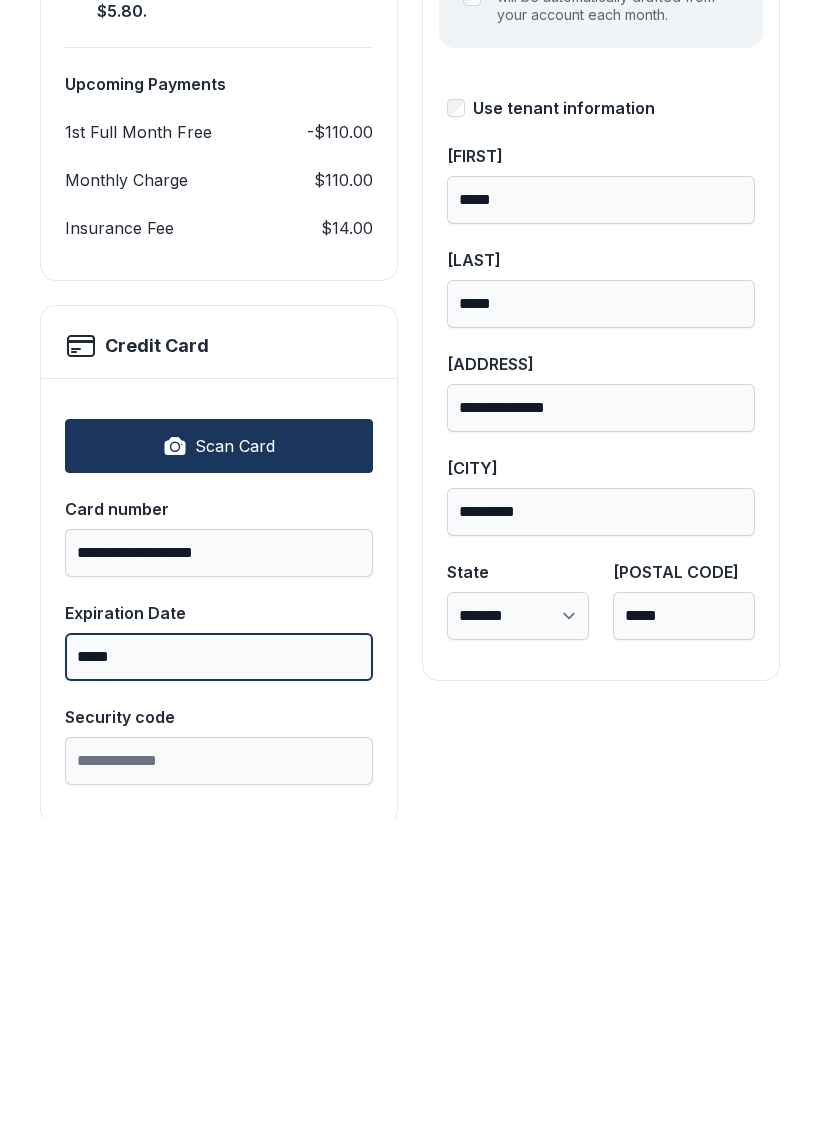type on "*****" 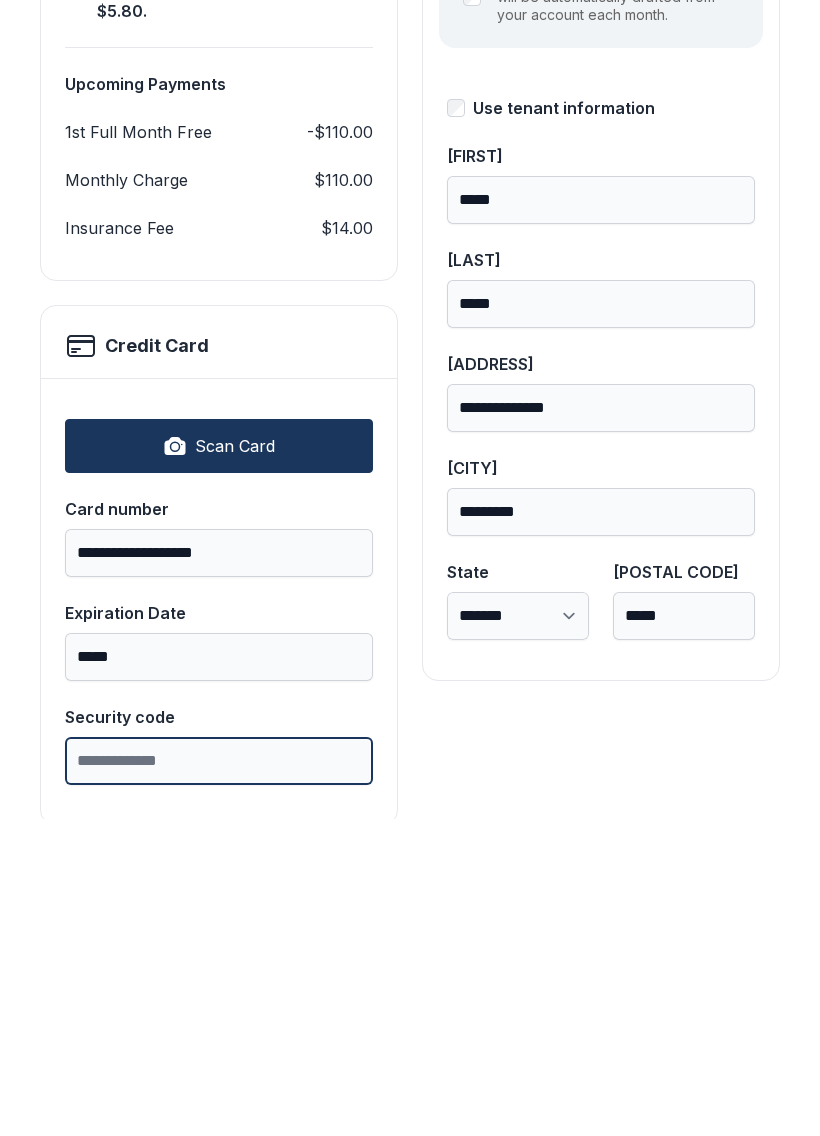 click on "Security code" at bounding box center (219, 1078) 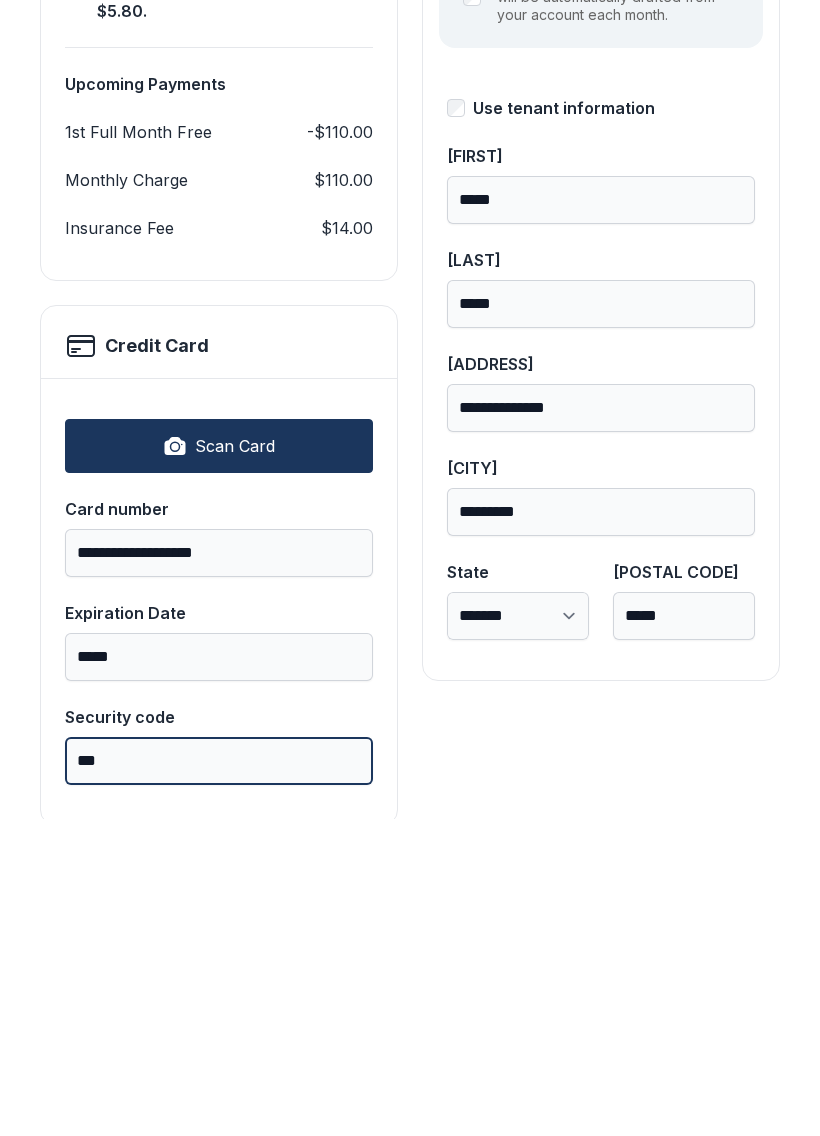 type on "***" 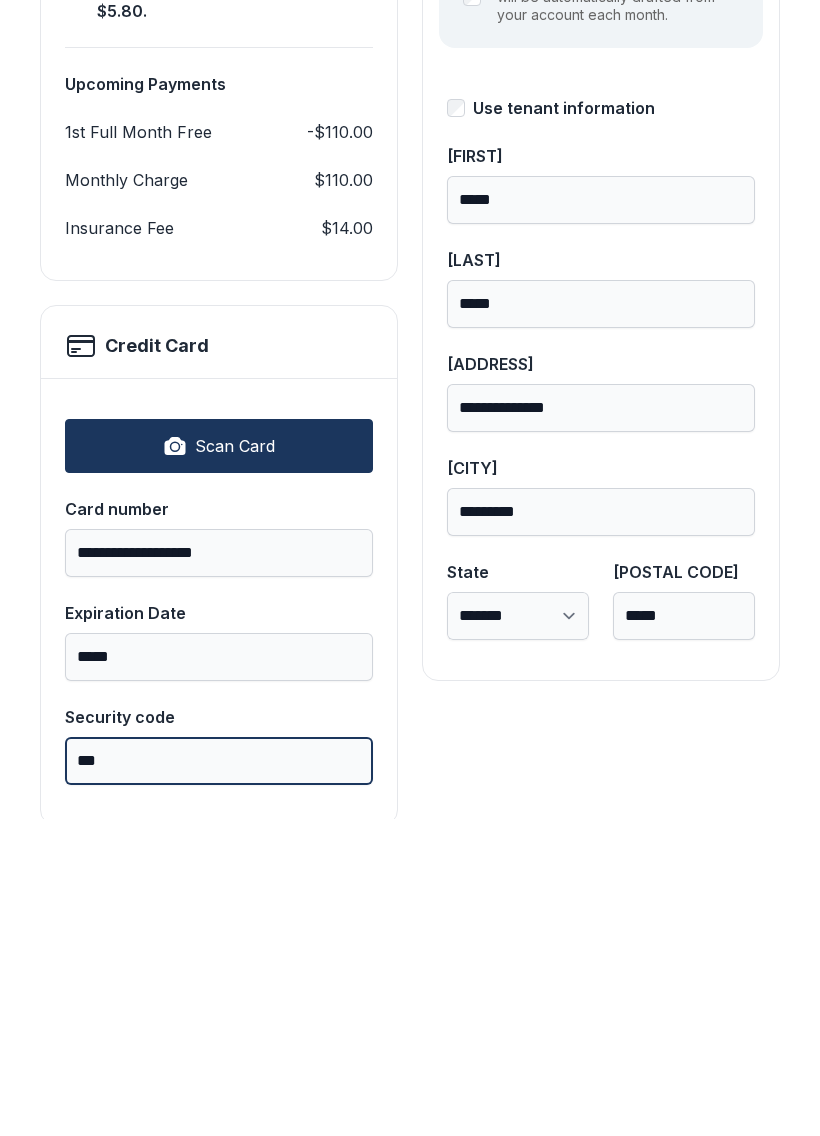 click on "Pay $155.80" at bounding box center (713, 231) 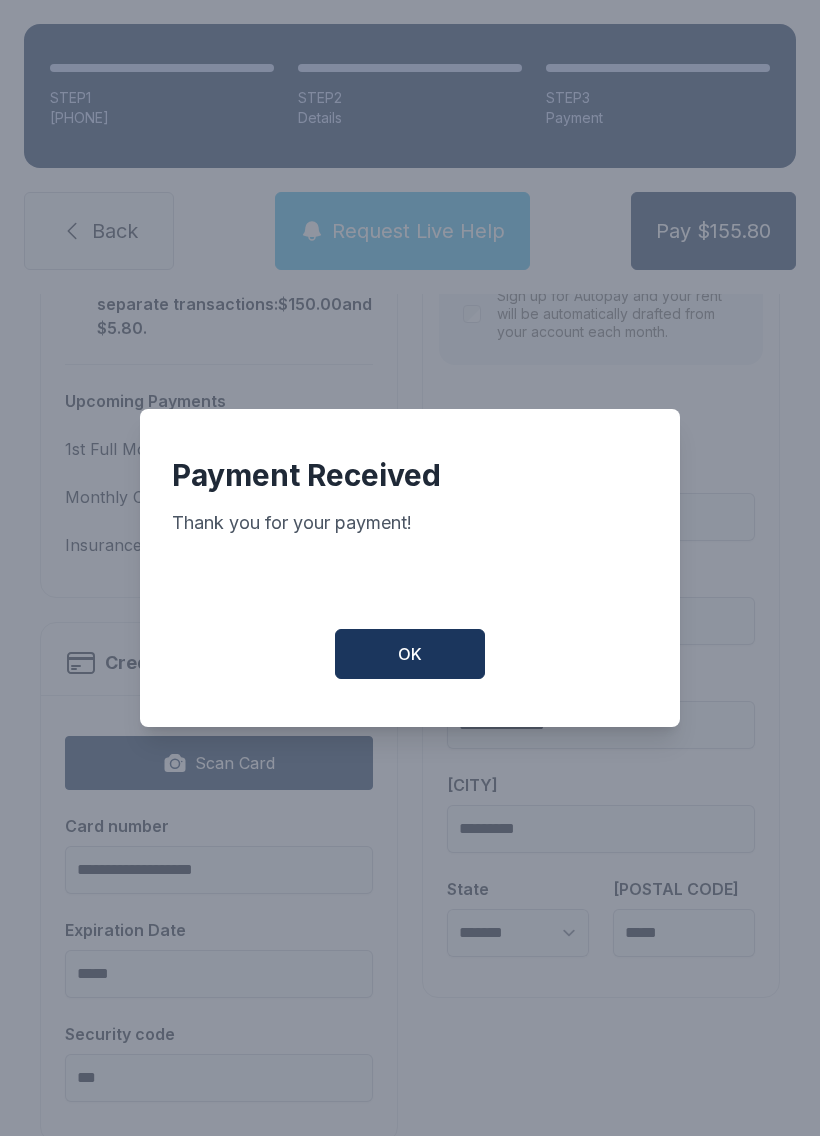 click on "OK" at bounding box center [410, 654] 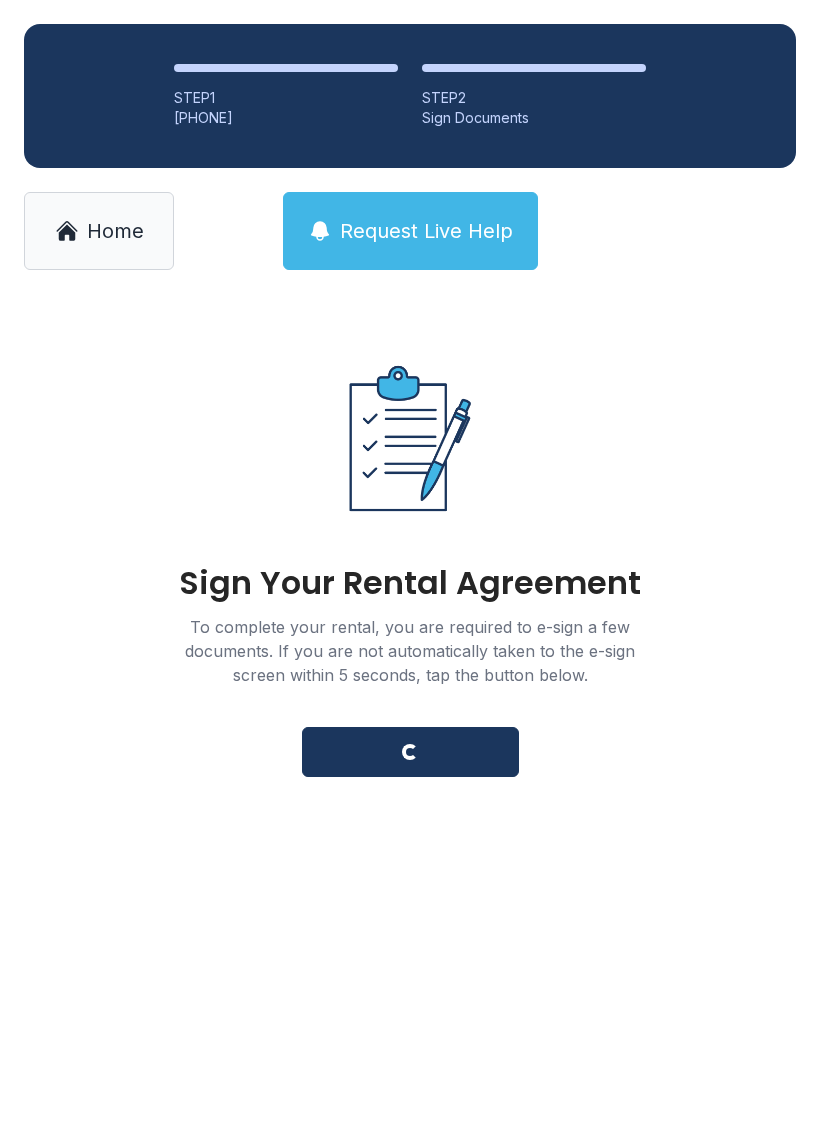scroll, scrollTop: 0, scrollLeft: 0, axis: both 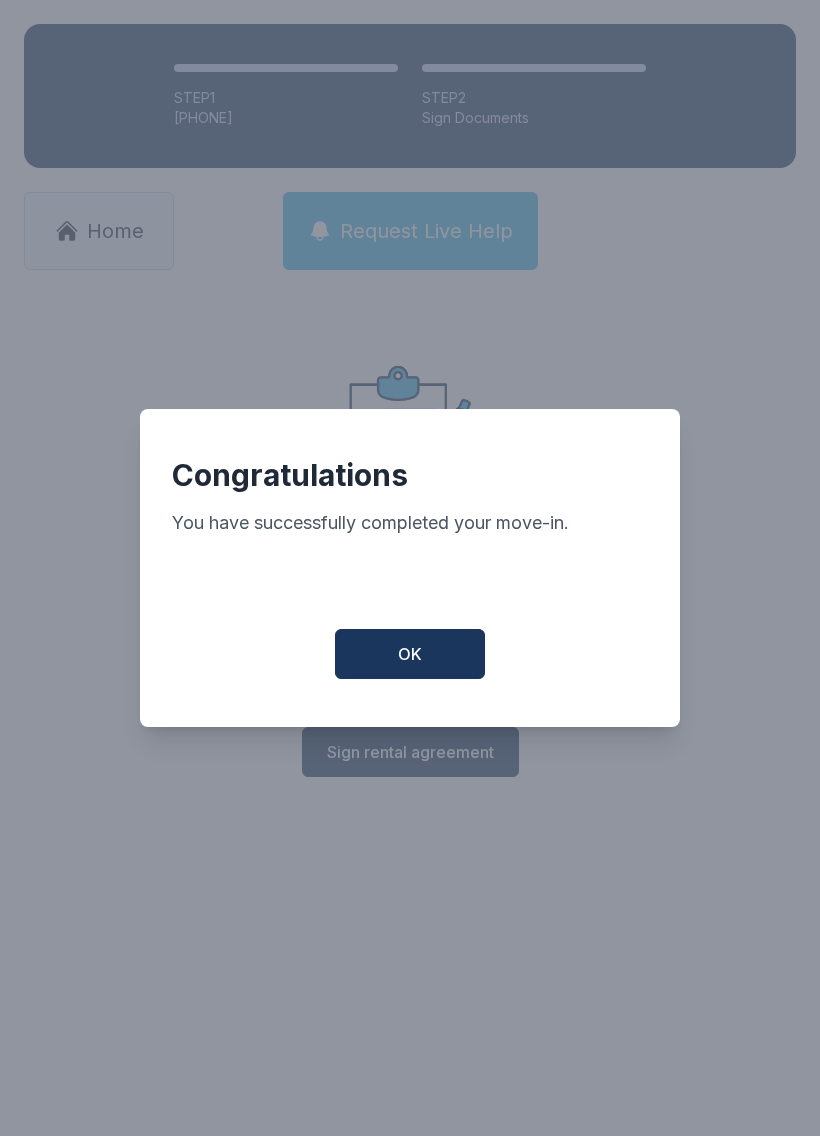 click on "OK" at bounding box center (410, 654) 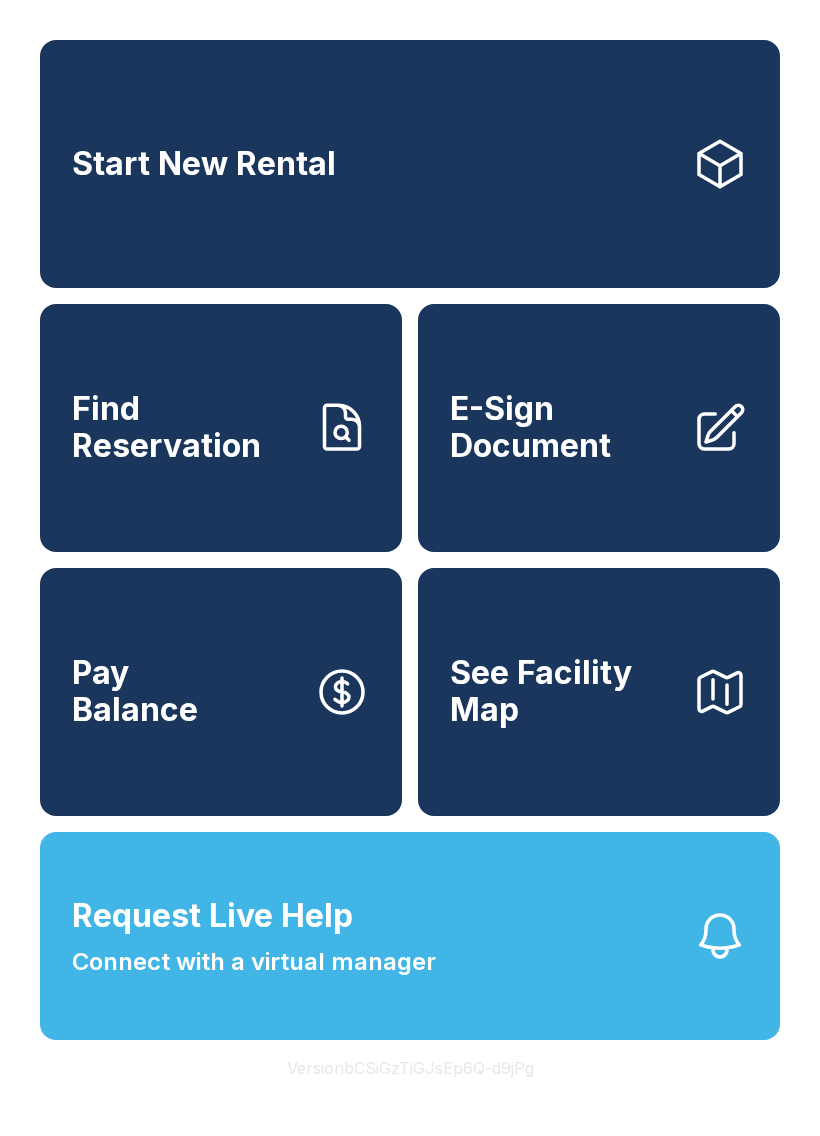 click on "See Facility Map" at bounding box center (563, 691) 